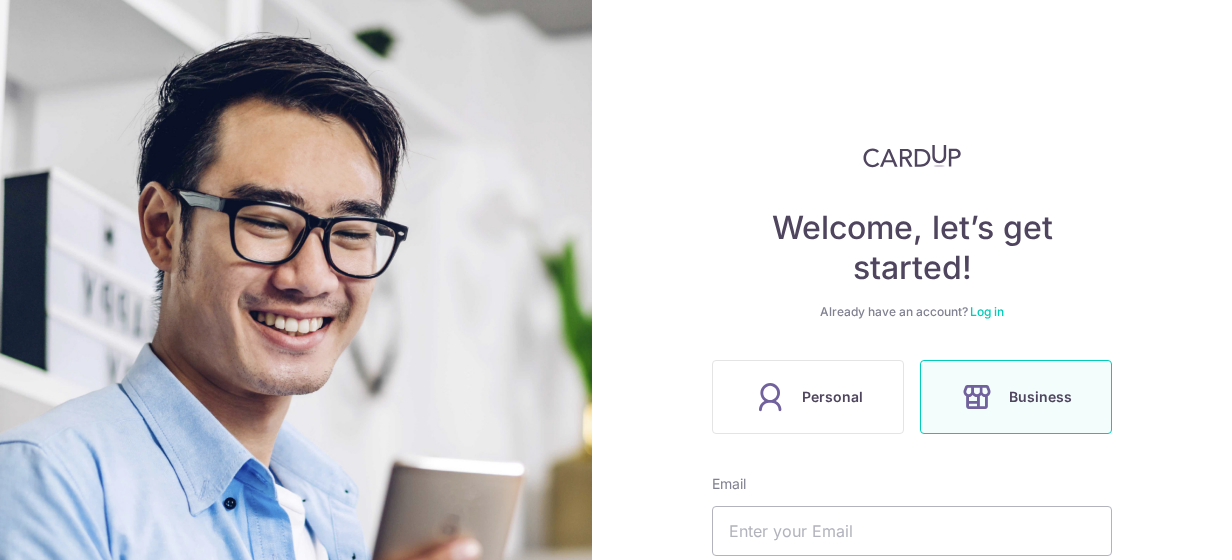 scroll, scrollTop: 0, scrollLeft: 0, axis: both 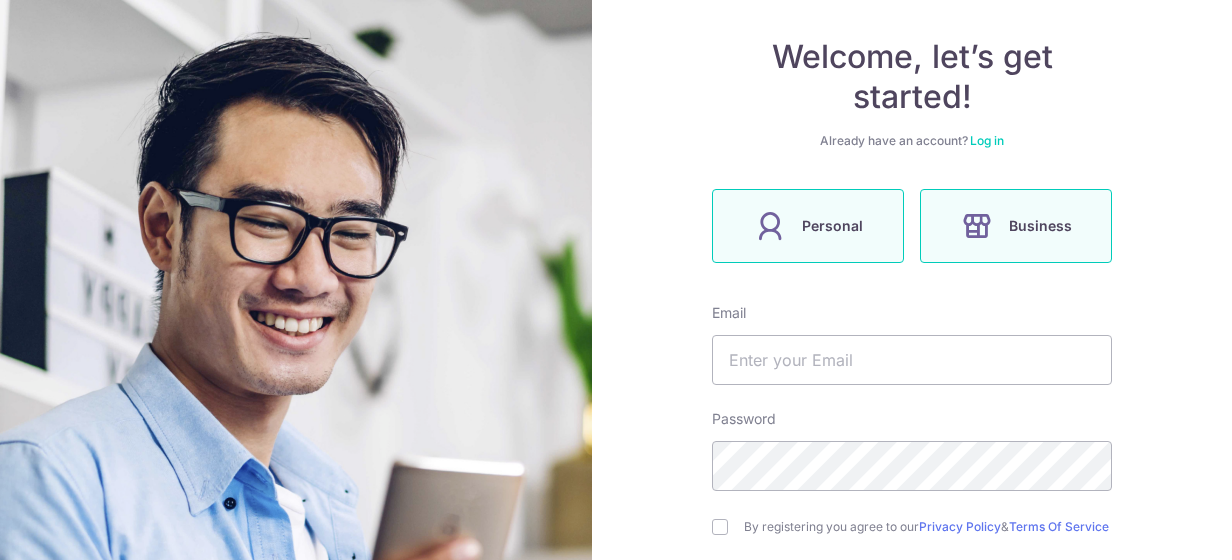 click on "Personal" at bounding box center [808, 226] 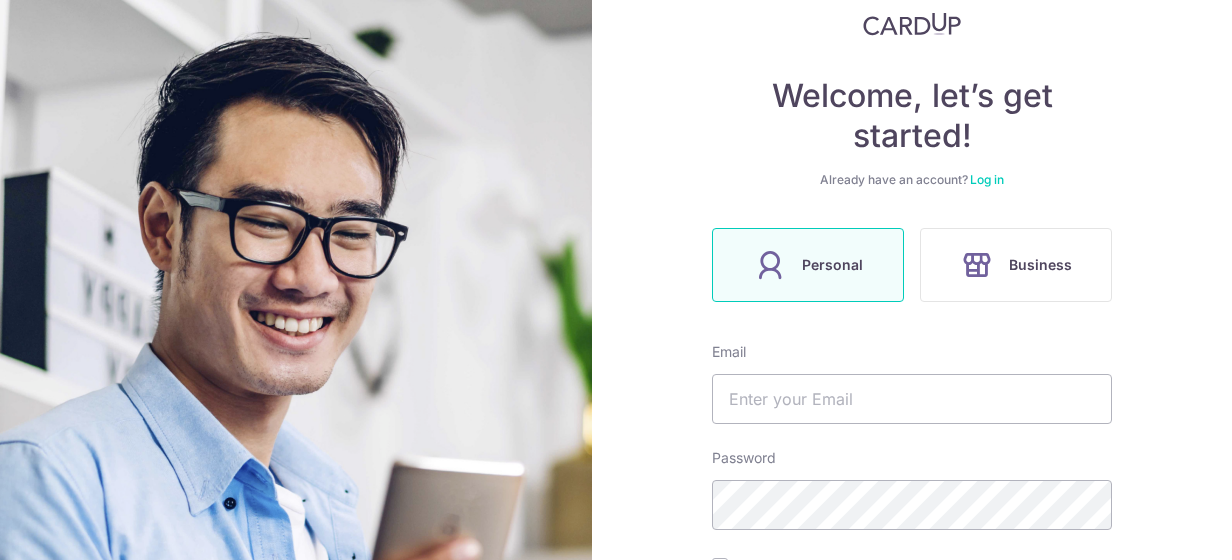 scroll, scrollTop: 133, scrollLeft: 0, axis: vertical 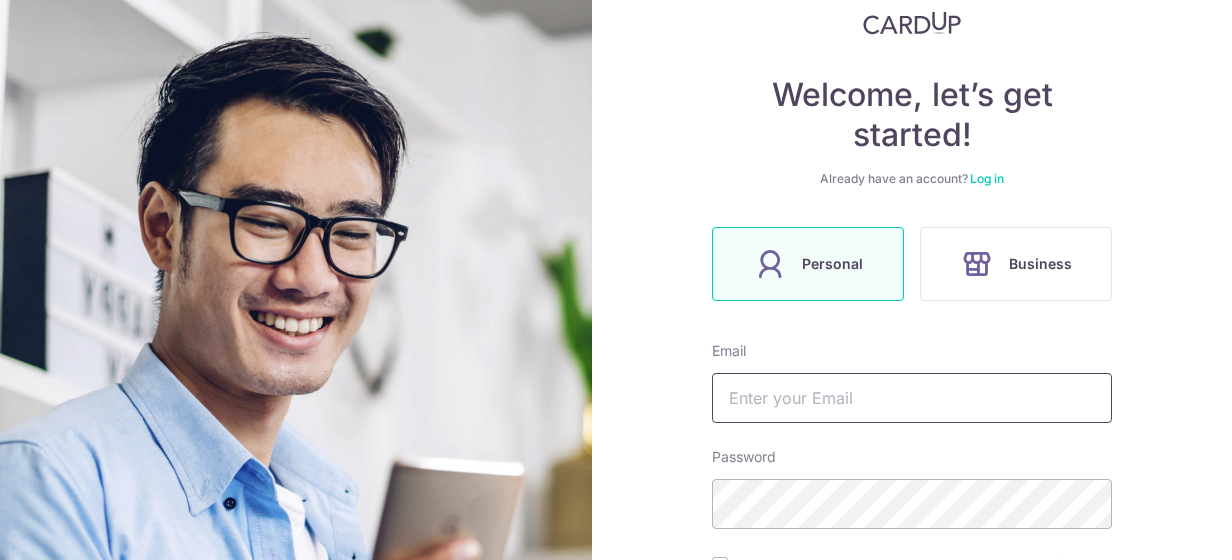 click at bounding box center [912, 398] 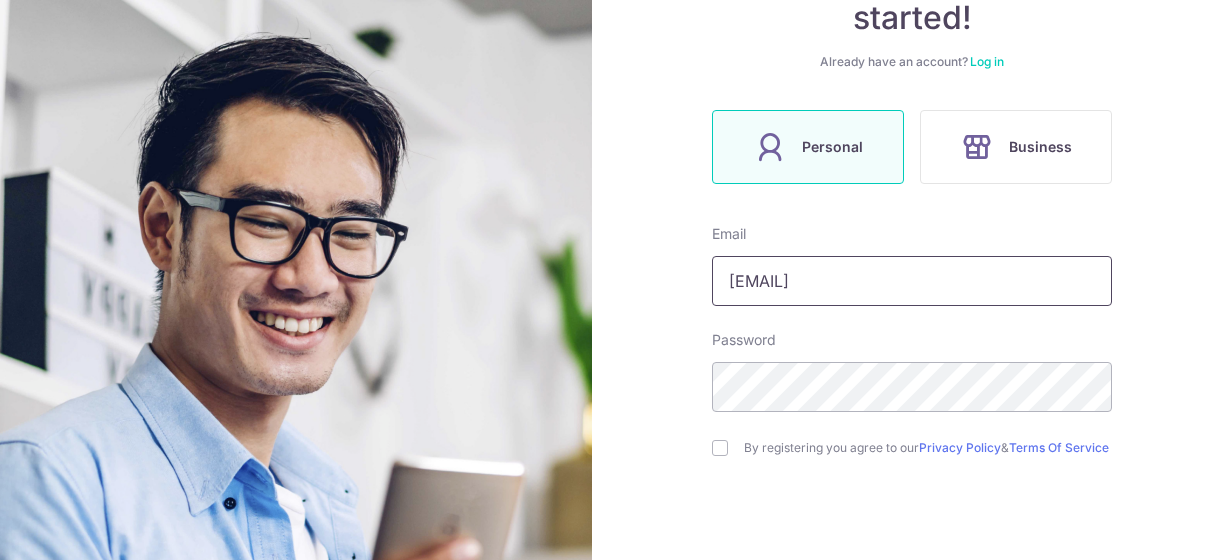 scroll, scrollTop: 251, scrollLeft: 0, axis: vertical 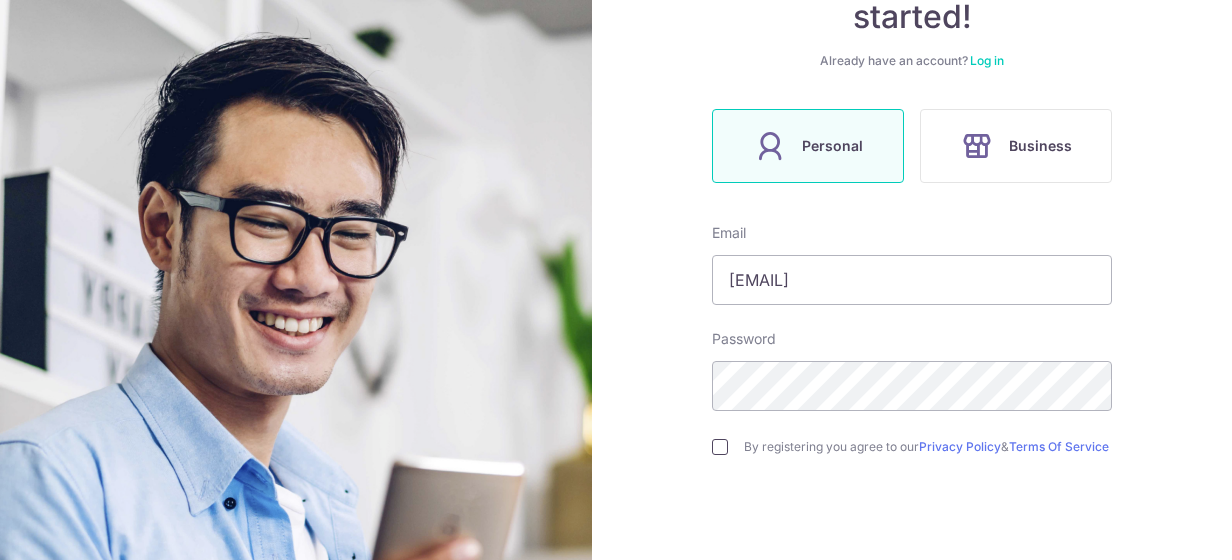 click at bounding box center (720, 447) 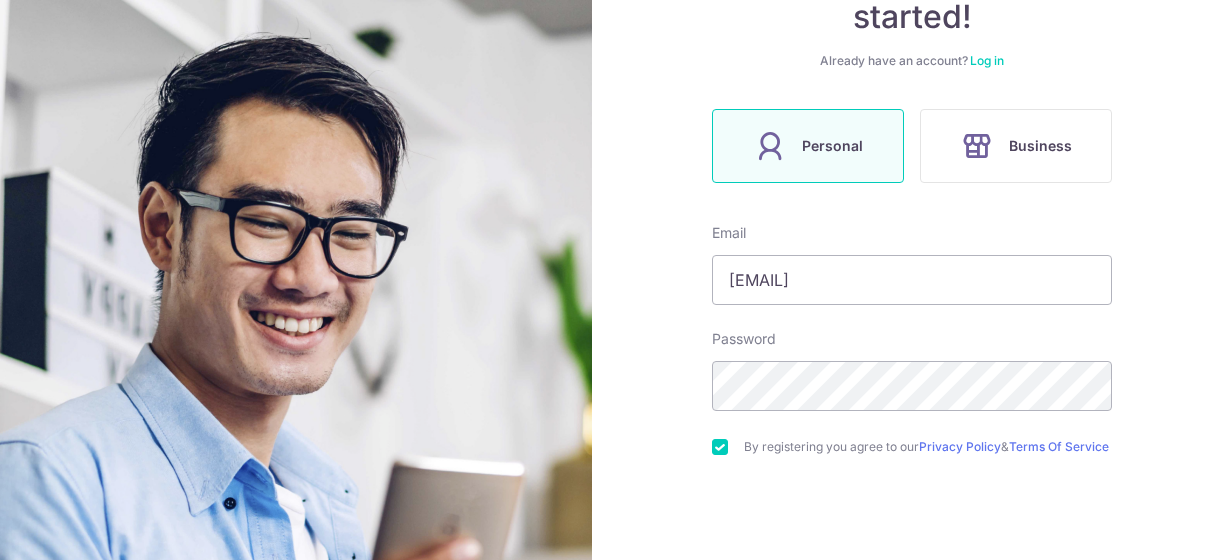 scroll, scrollTop: 376, scrollLeft: 0, axis: vertical 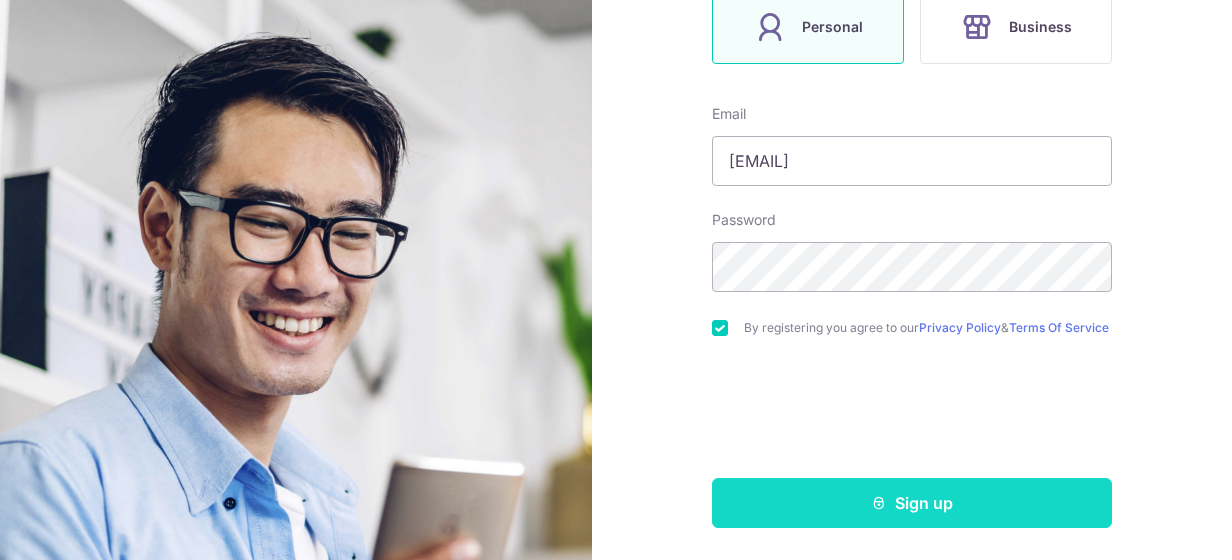 click on "Sign up" at bounding box center [912, 503] 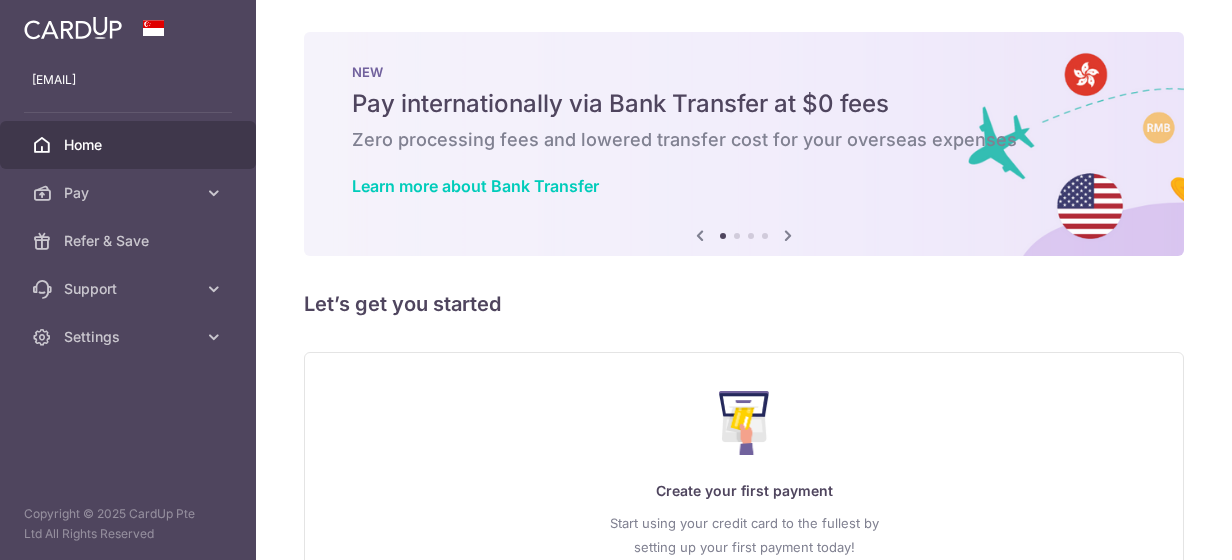scroll, scrollTop: 0, scrollLeft: 0, axis: both 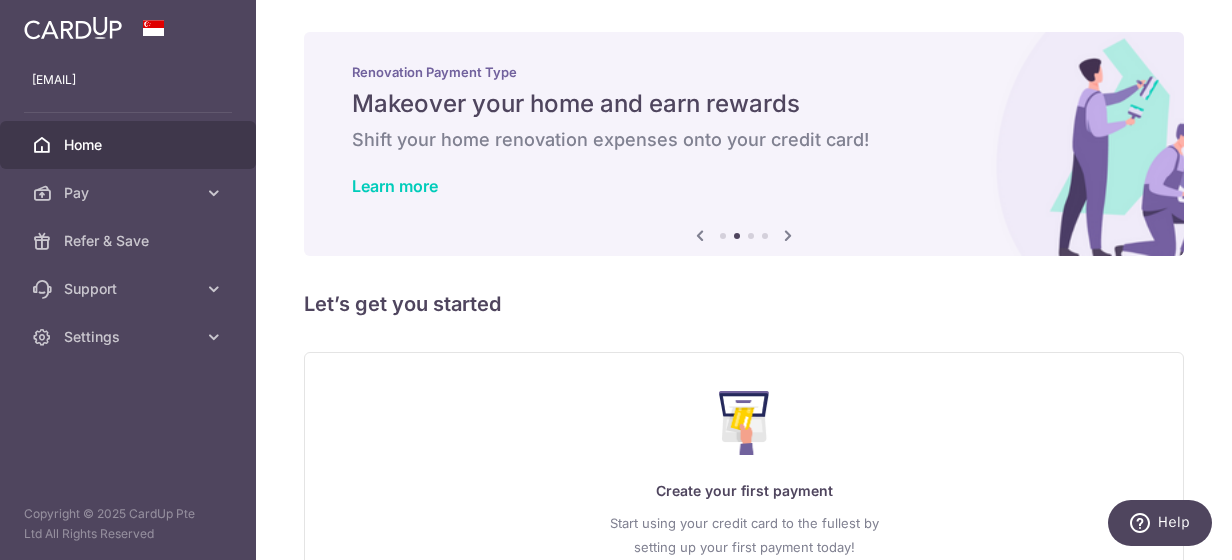 click on "Home" at bounding box center [130, 145] 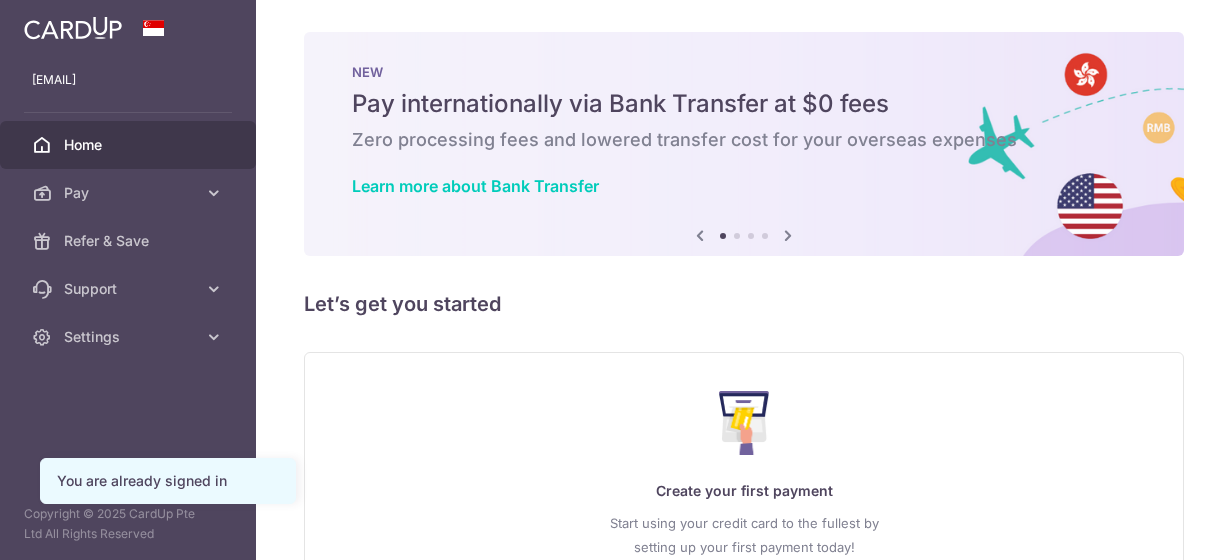 scroll, scrollTop: 0, scrollLeft: 0, axis: both 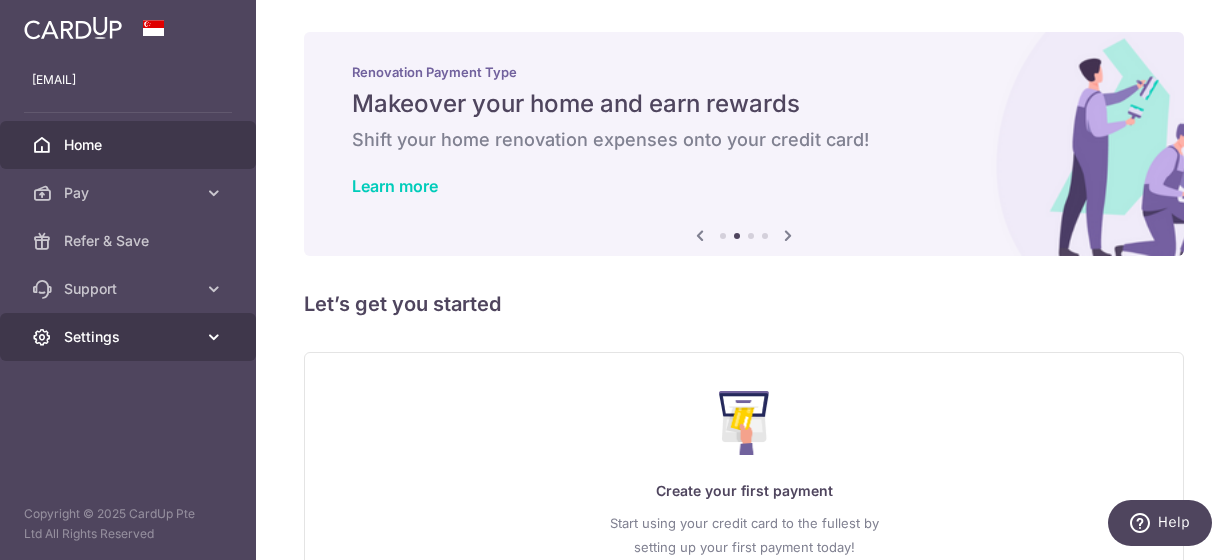 click on "Settings" at bounding box center (130, 337) 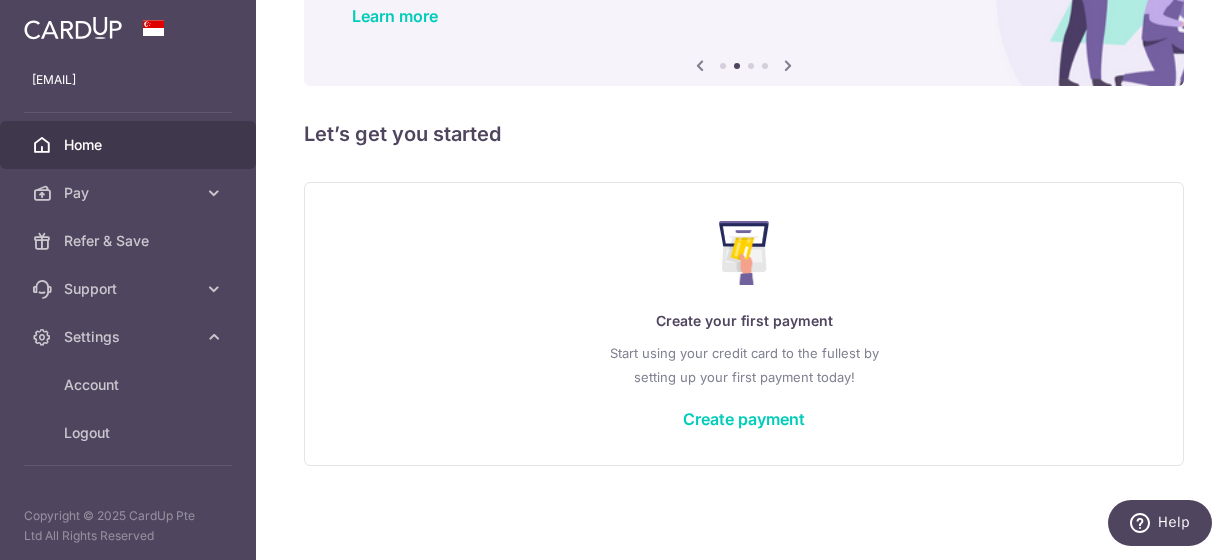 scroll, scrollTop: 0, scrollLeft: 0, axis: both 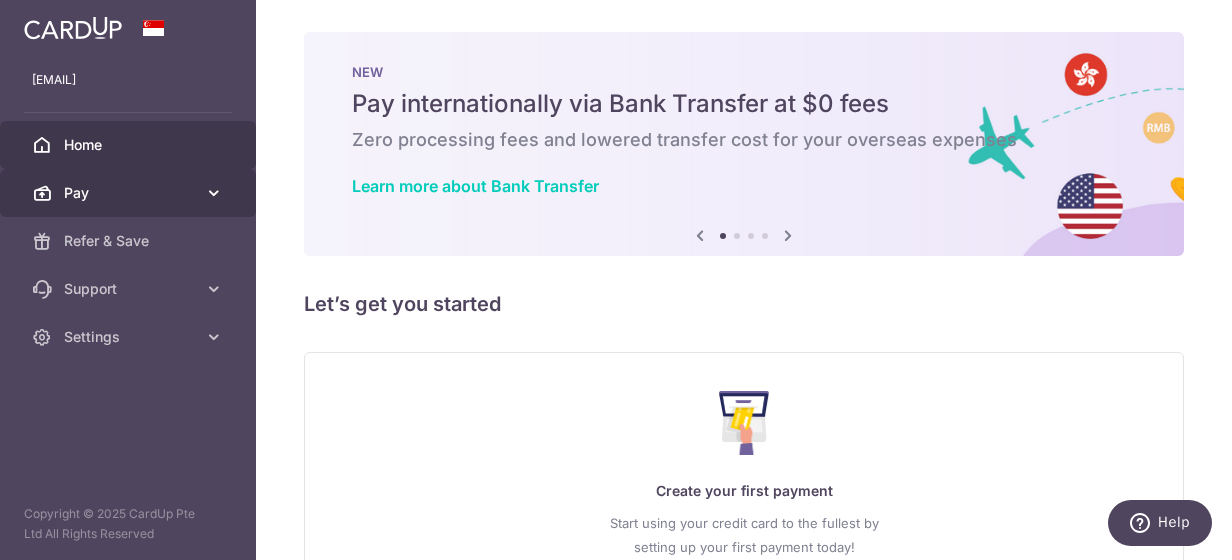 click on "Pay" at bounding box center (130, 193) 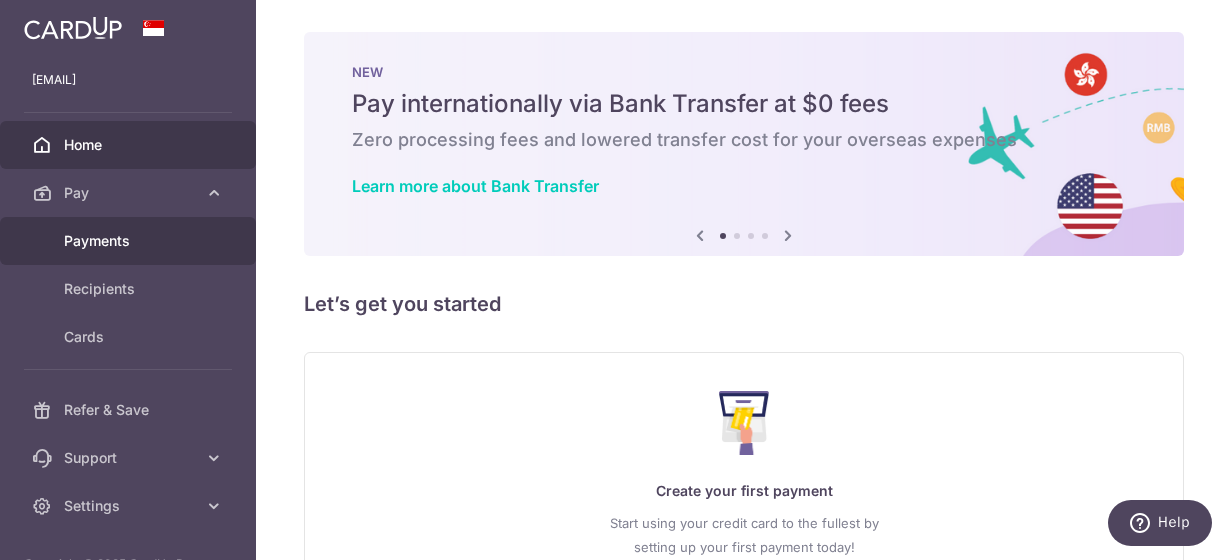 click on "Payments" at bounding box center (130, 241) 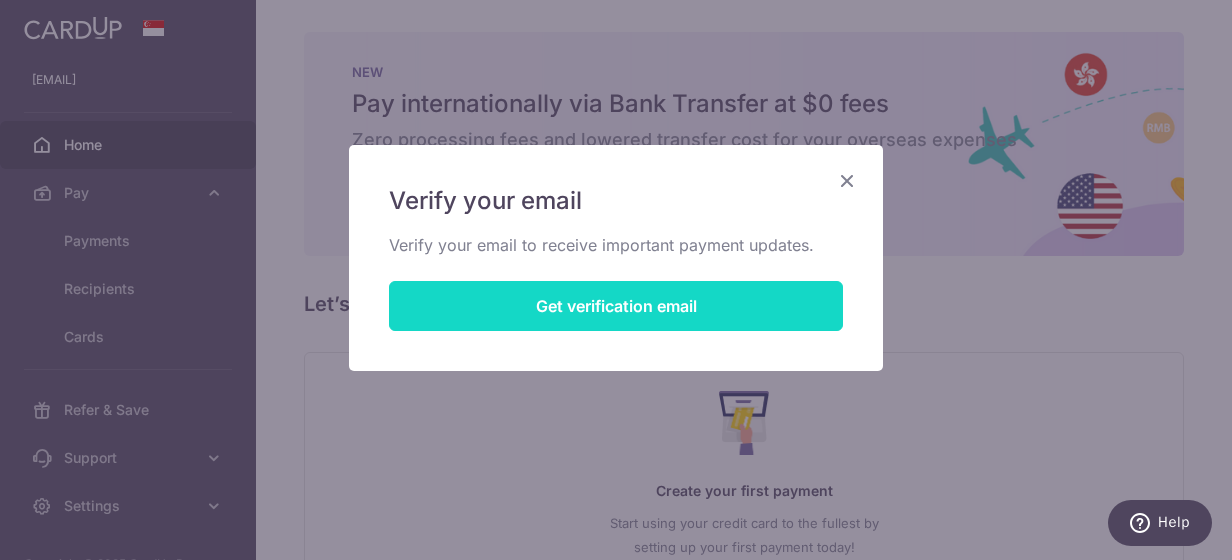 click on "Get verification email" at bounding box center (616, 306) 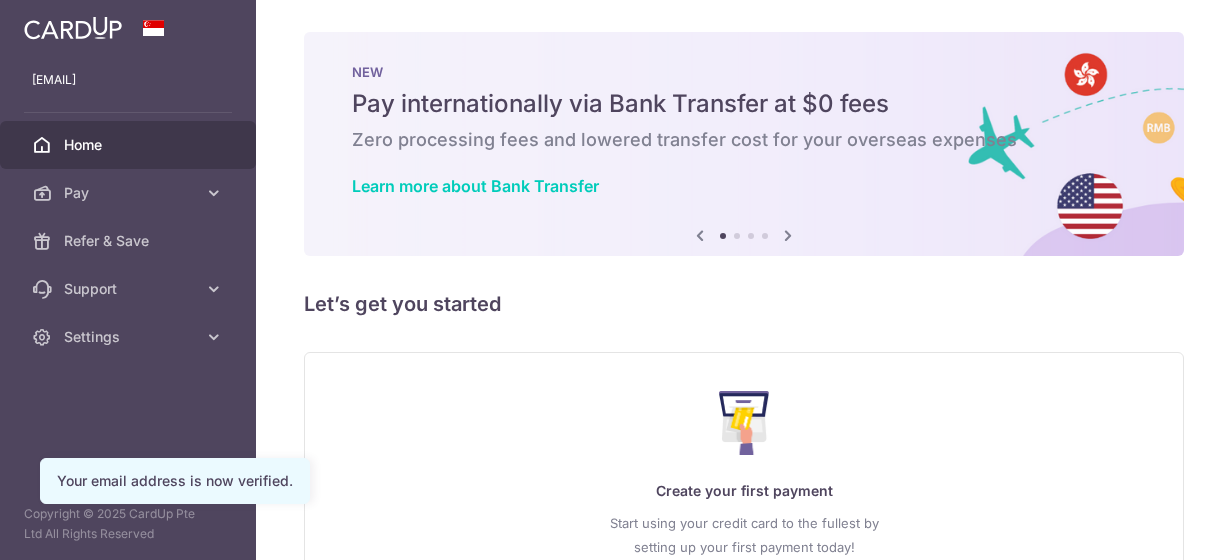 scroll, scrollTop: 0, scrollLeft: 0, axis: both 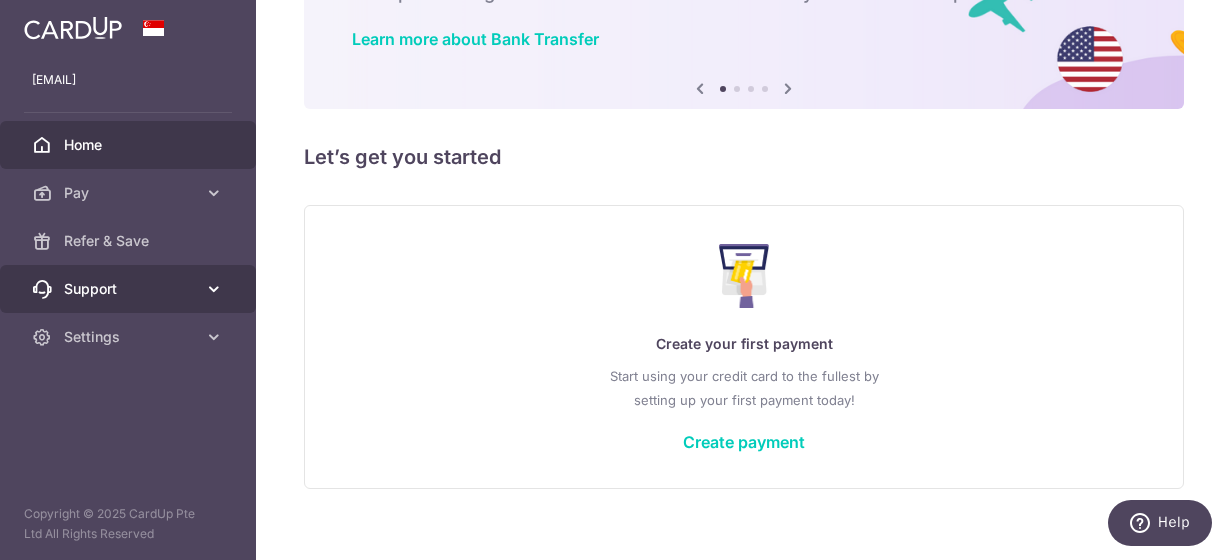 click on "Support" at bounding box center (128, 289) 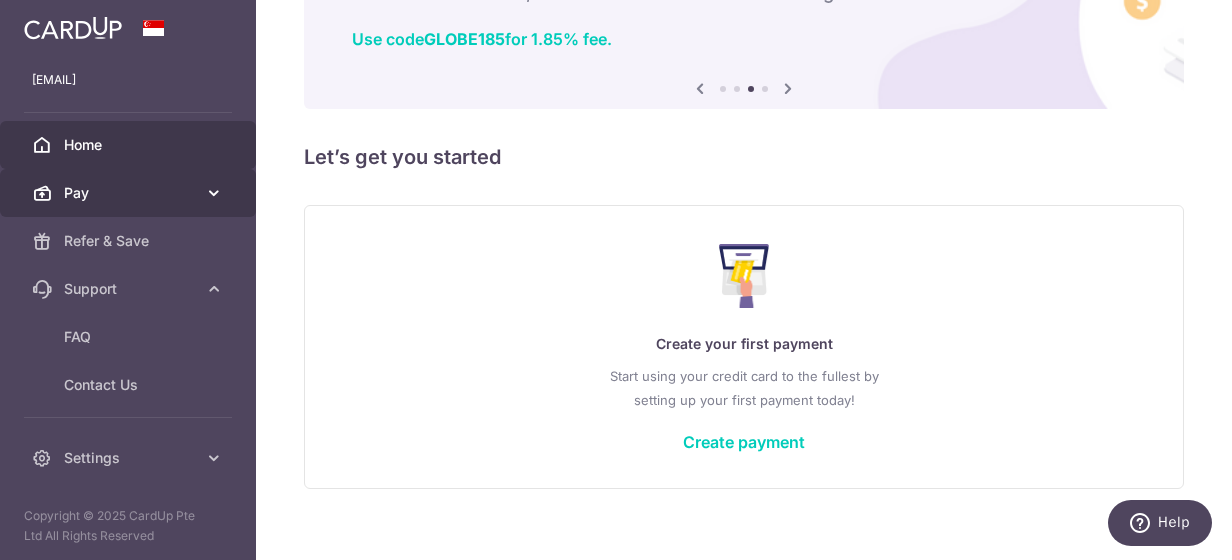 click on "Pay" at bounding box center (130, 193) 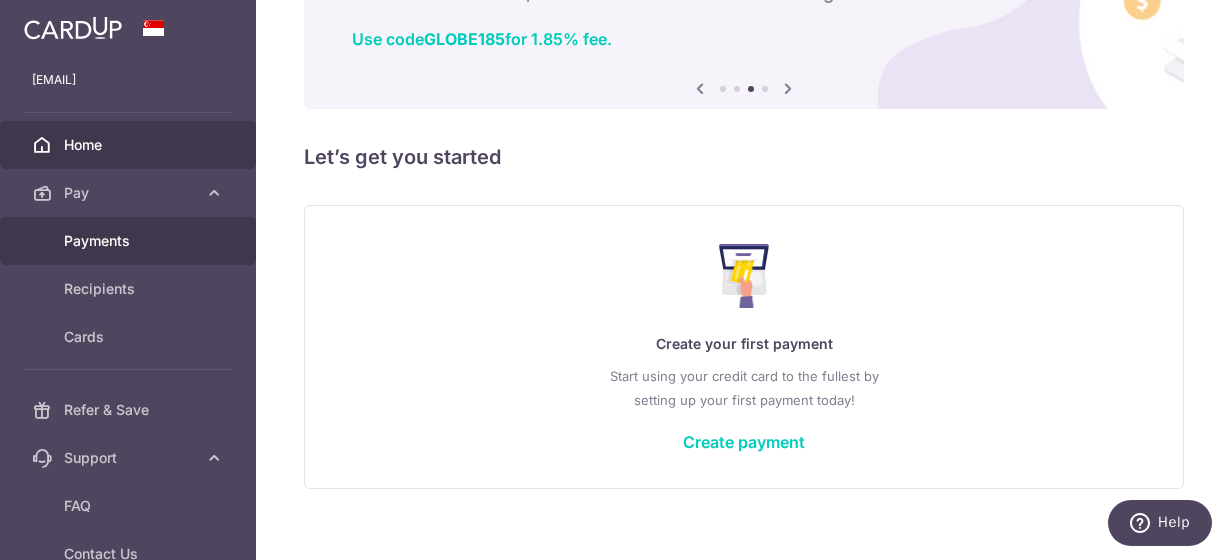 click on "Payments" at bounding box center [130, 241] 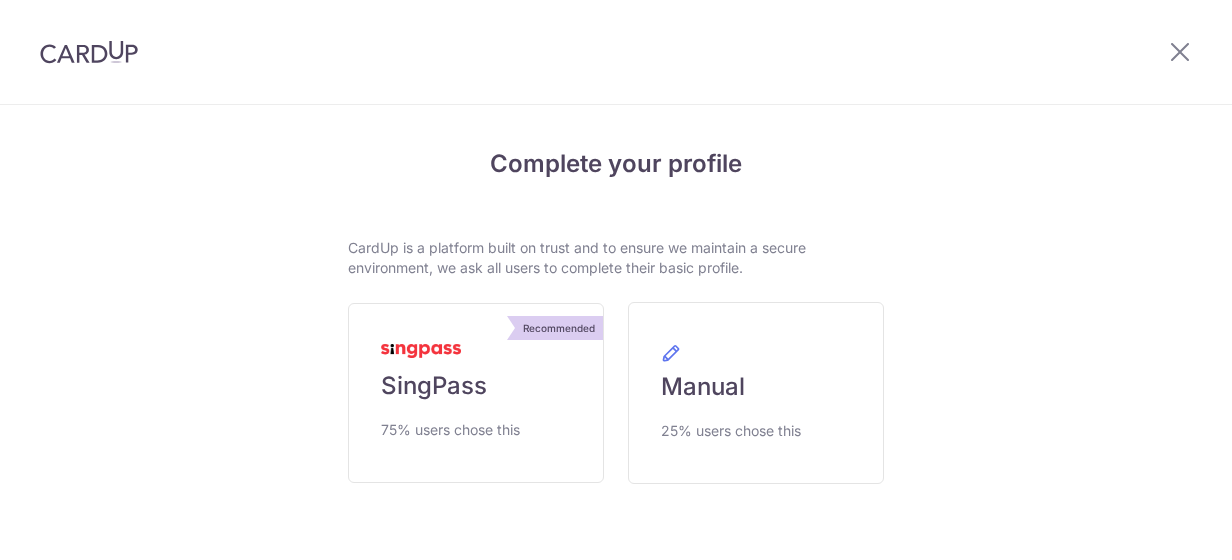 scroll, scrollTop: 0, scrollLeft: 0, axis: both 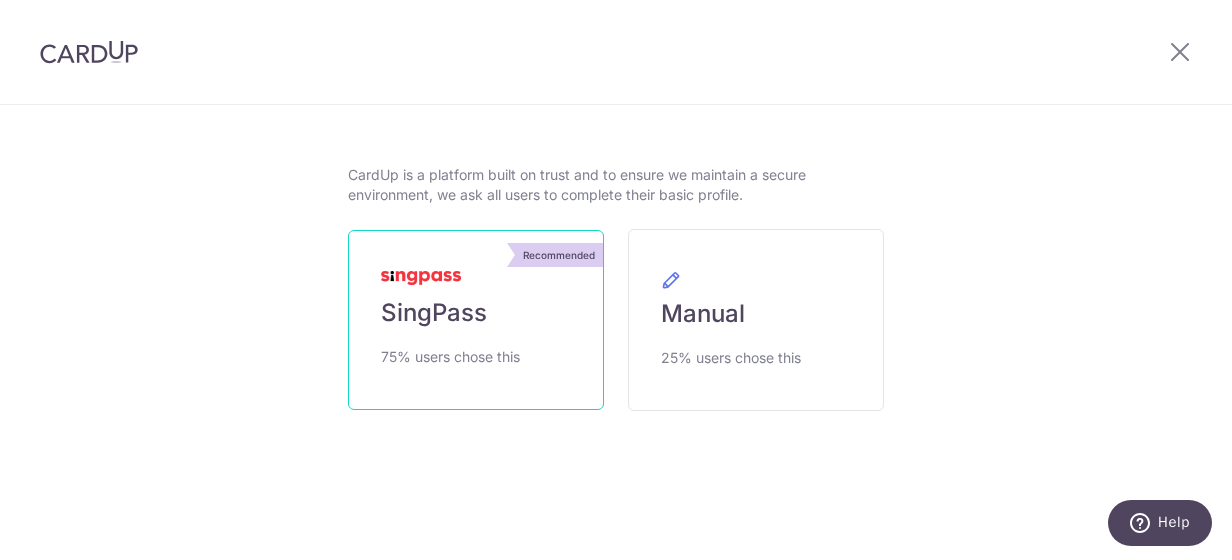 click on "SingPass" at bounding box center (434, 313) 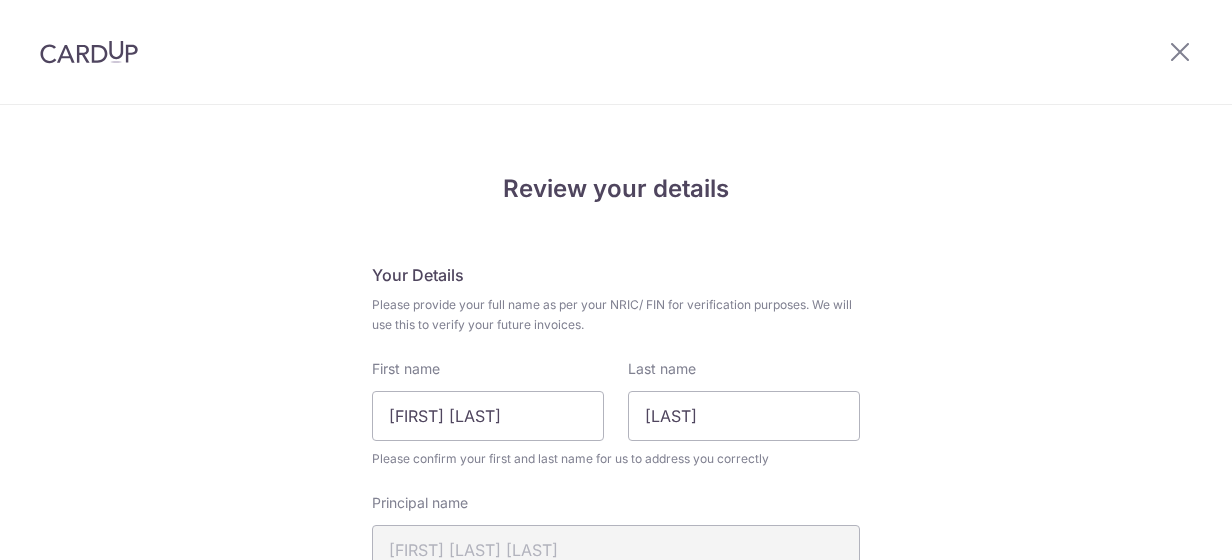 scroll, scrollTop: 0, scrollLeft: 0, axis: both 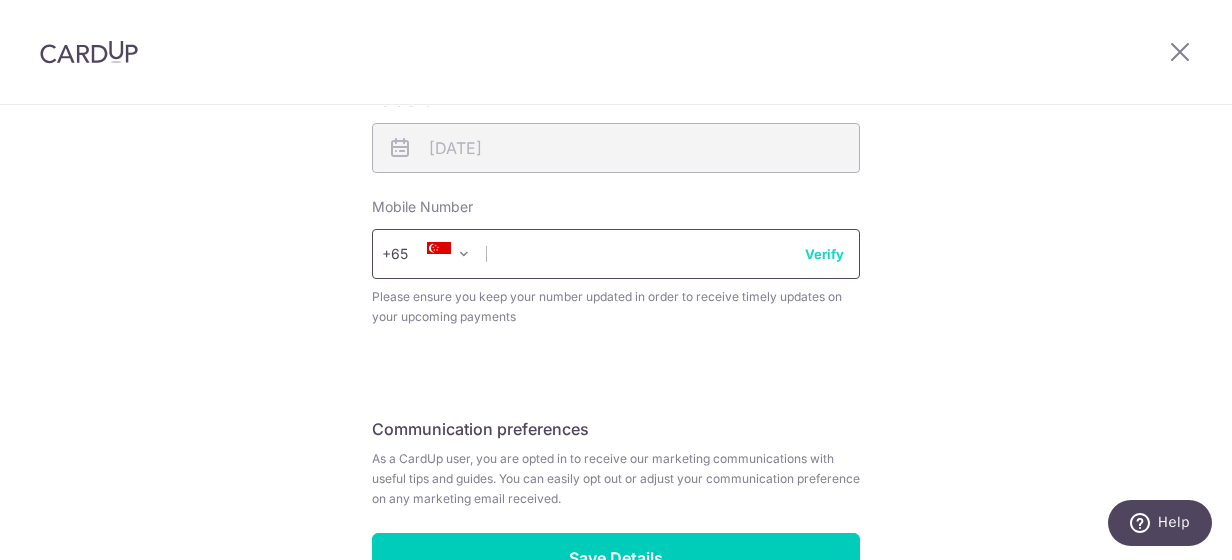 click at bounding box center [616, 254] 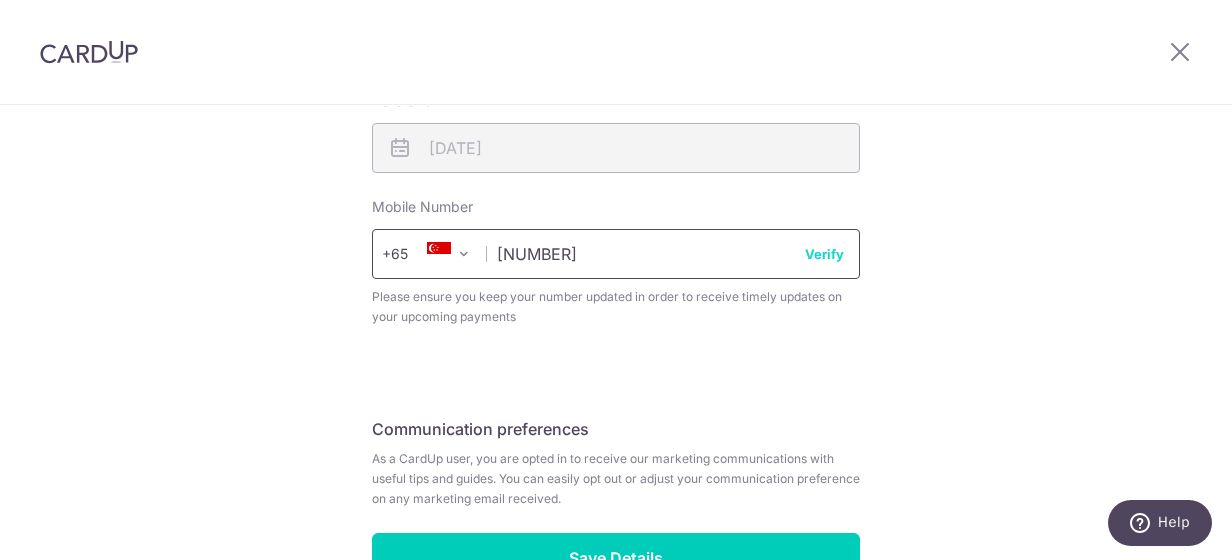 type on "[PHONE]" 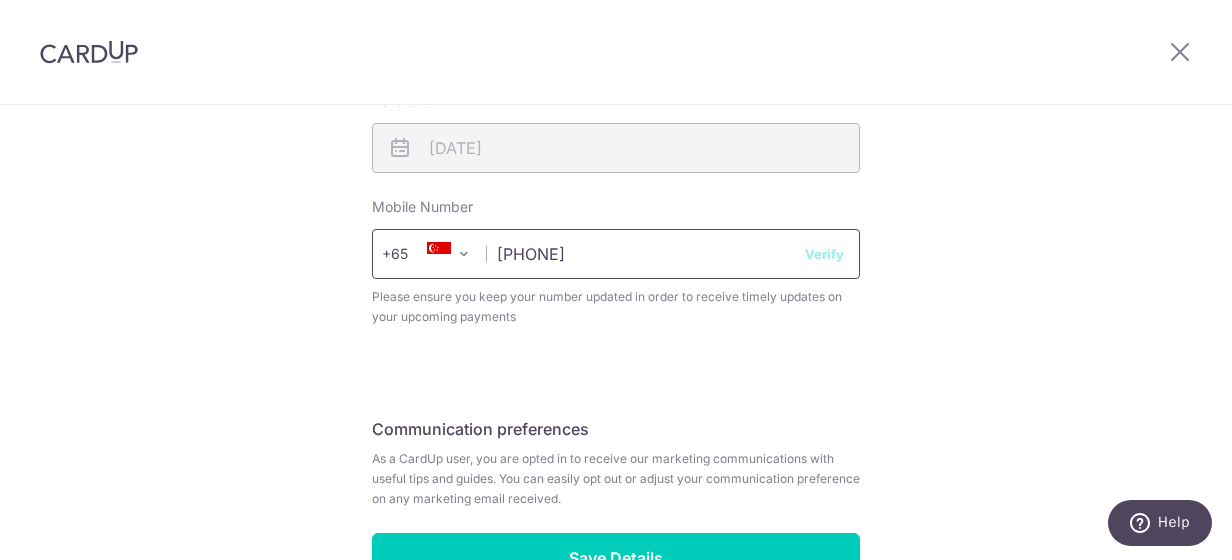 select on "65" 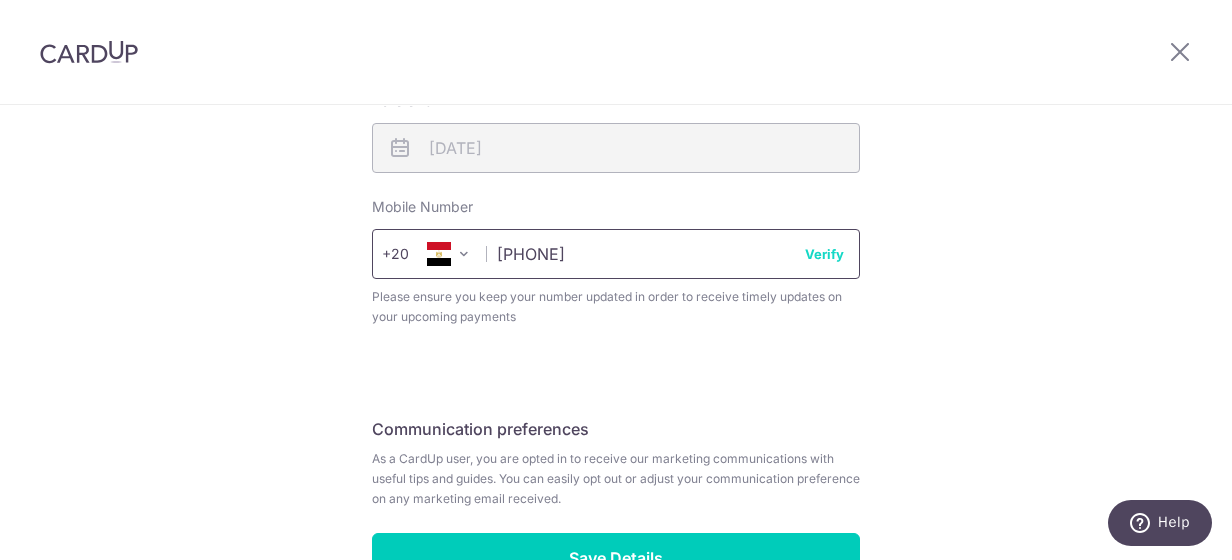 scroll, scrollTop: 808, scrollLeft: 0, axis: vertical 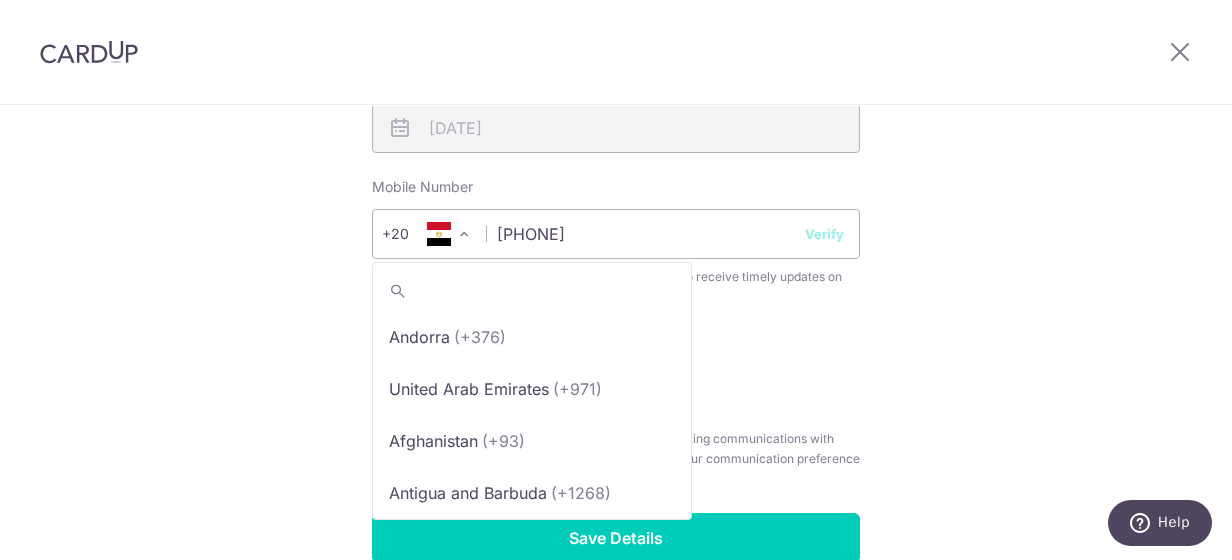 click on "+20" at bounding box center (409, 234) 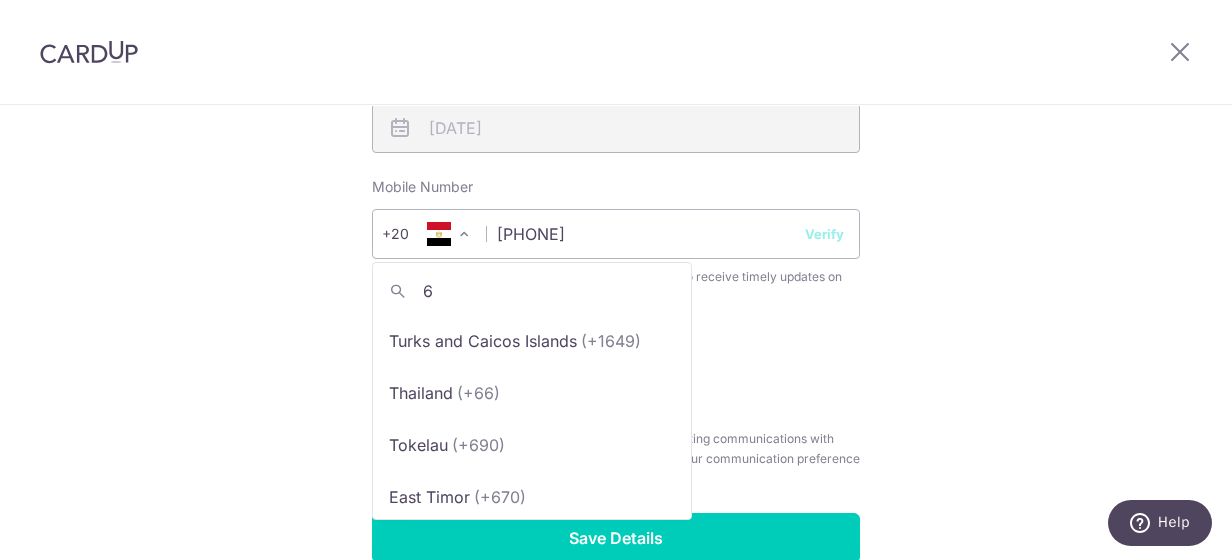 type on "65" 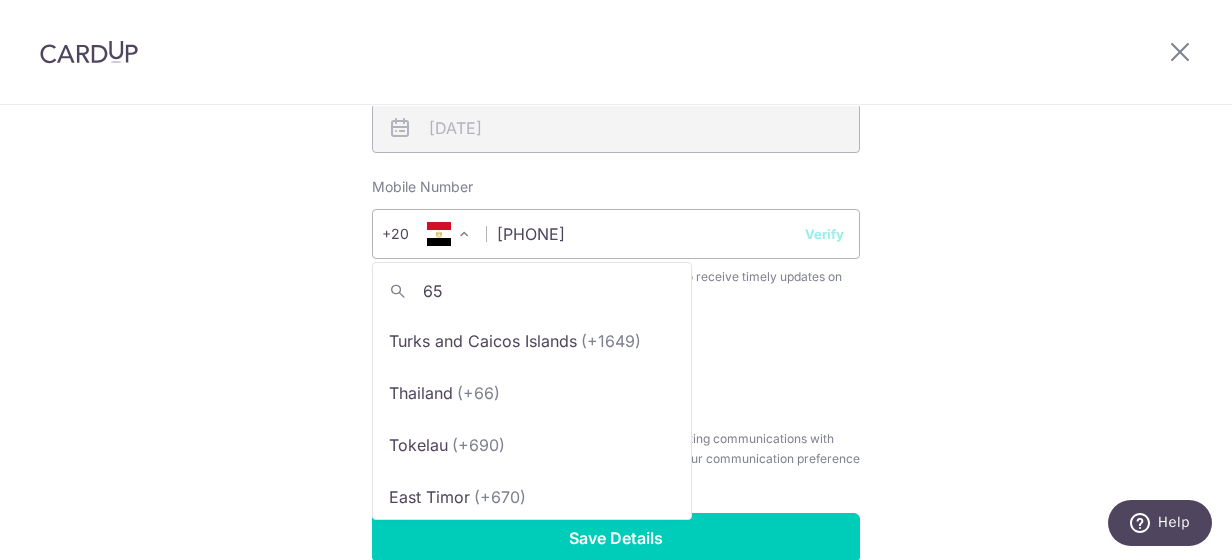 scroll, scrollTop: 0, scrollLeft: 0, axis: both 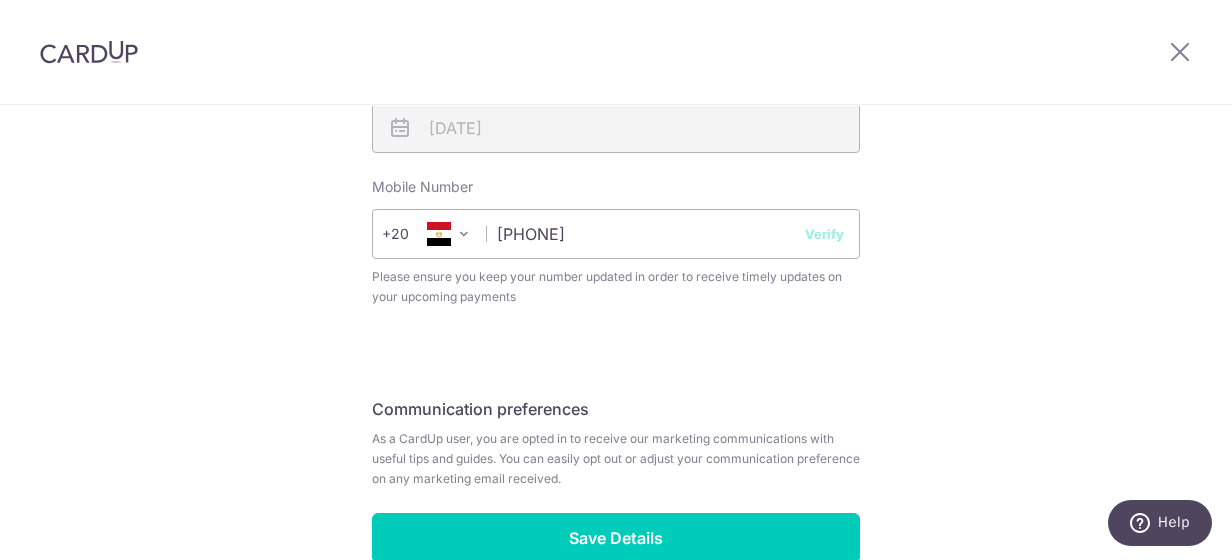 click on "+20" at bounding box center [429, 234] 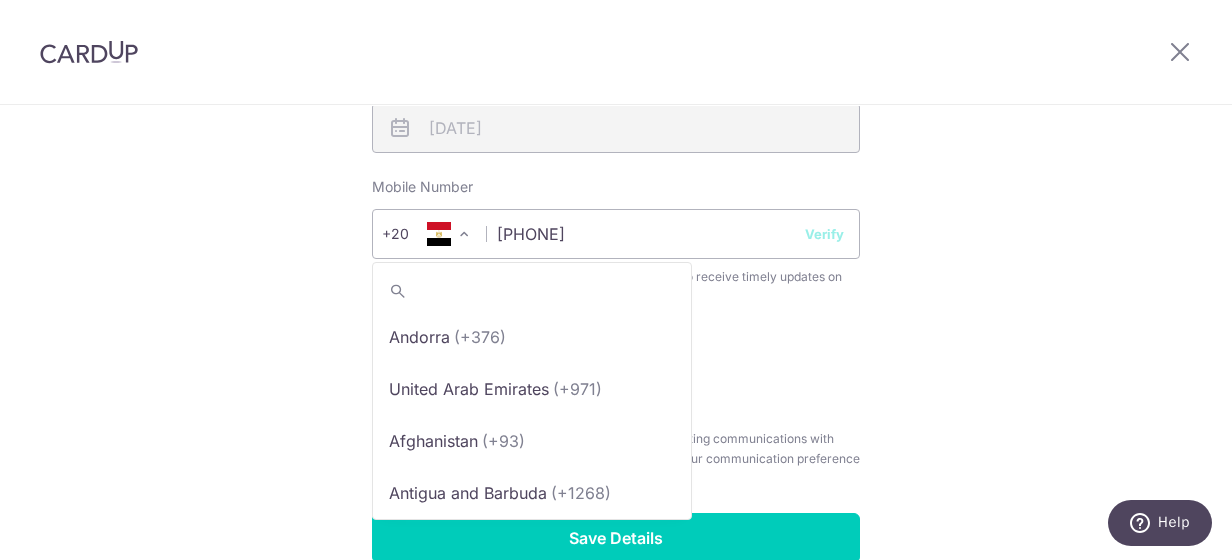 click on "+20" at bounding box center (409, 234) 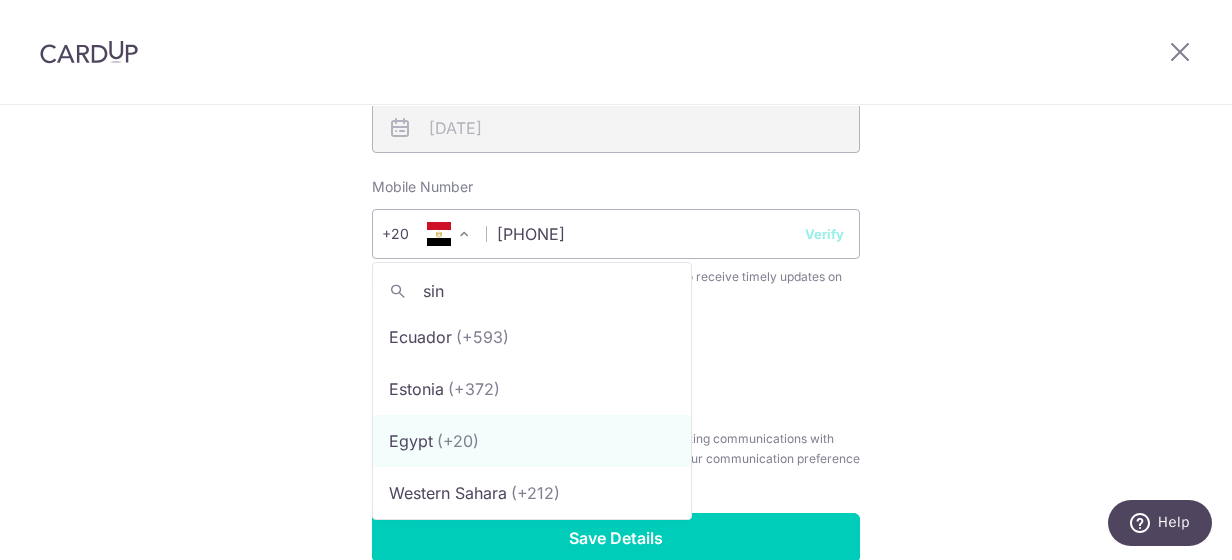 scroll, scrollTop: 0, scrollLeft: 0, axis: both 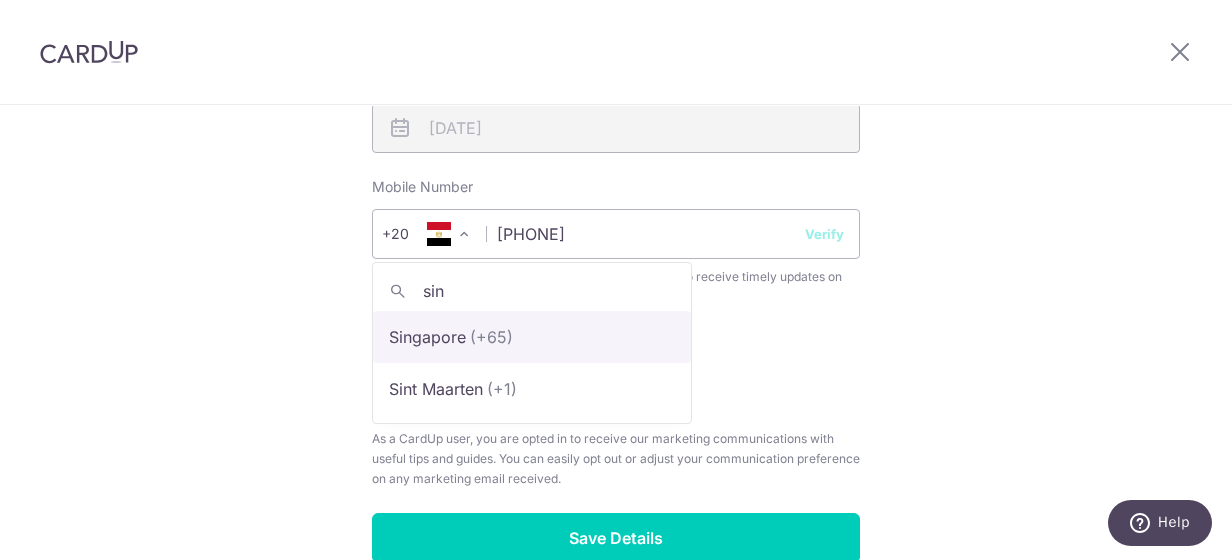type on "sin" 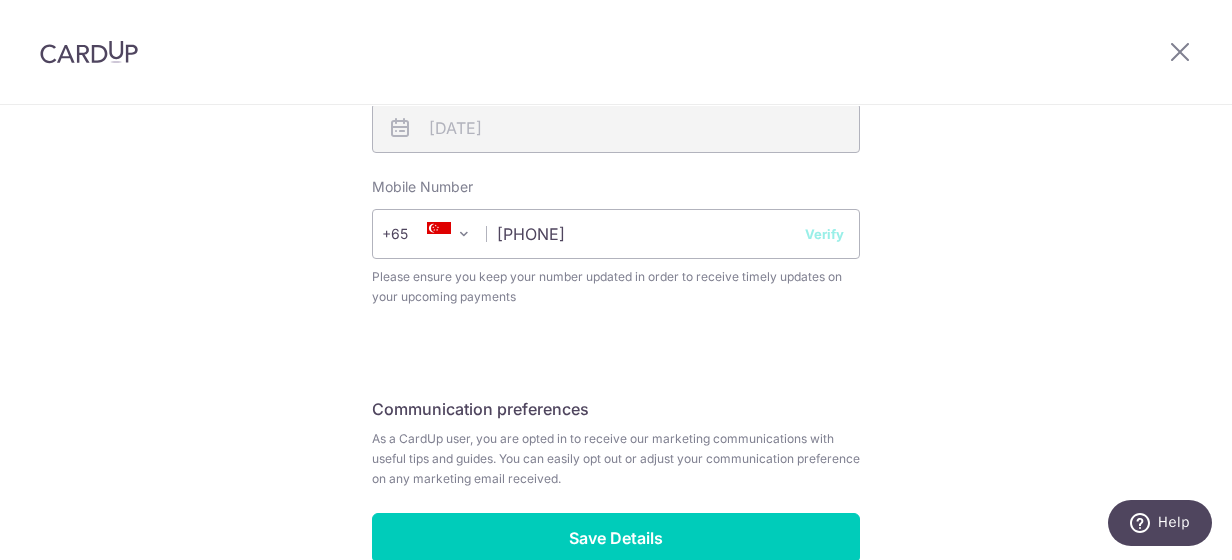 type 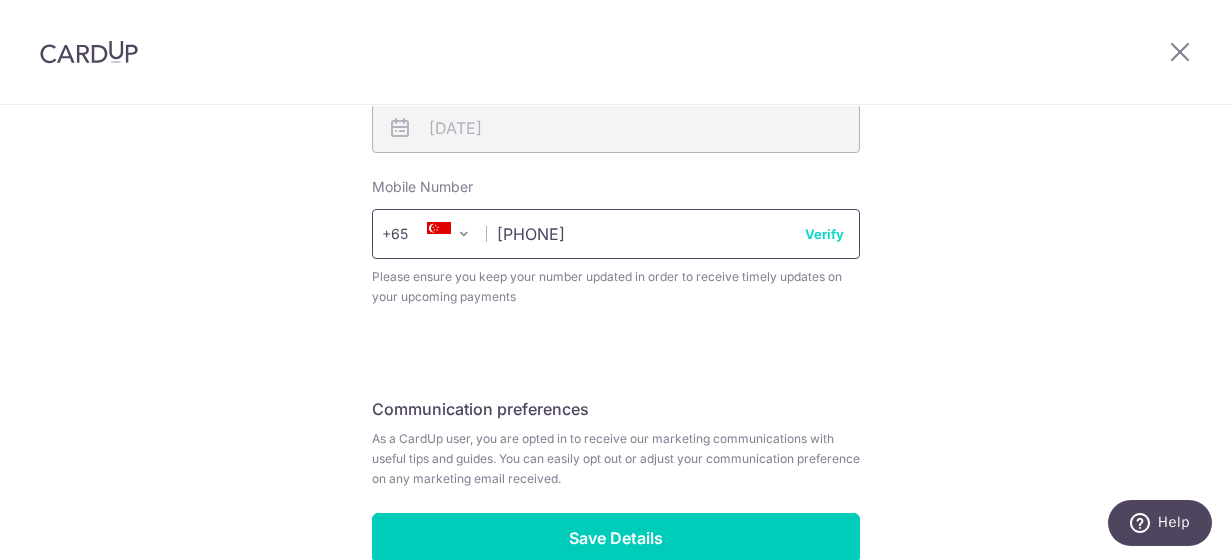 click on "80286971" at bounding box center [616, 234] 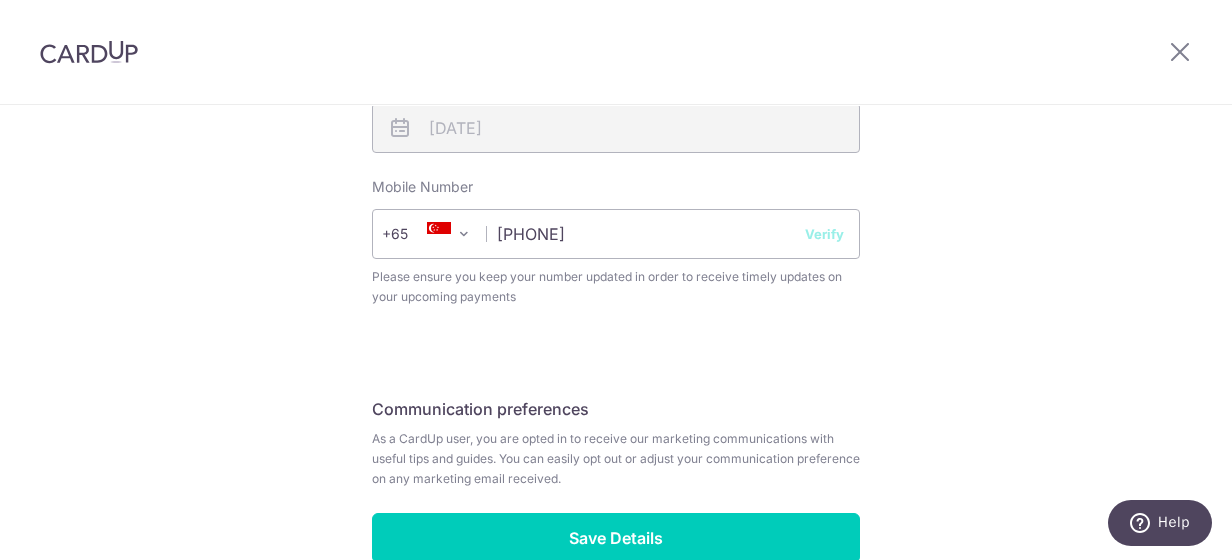 click on "Verify" at bounding box center [824, 234] 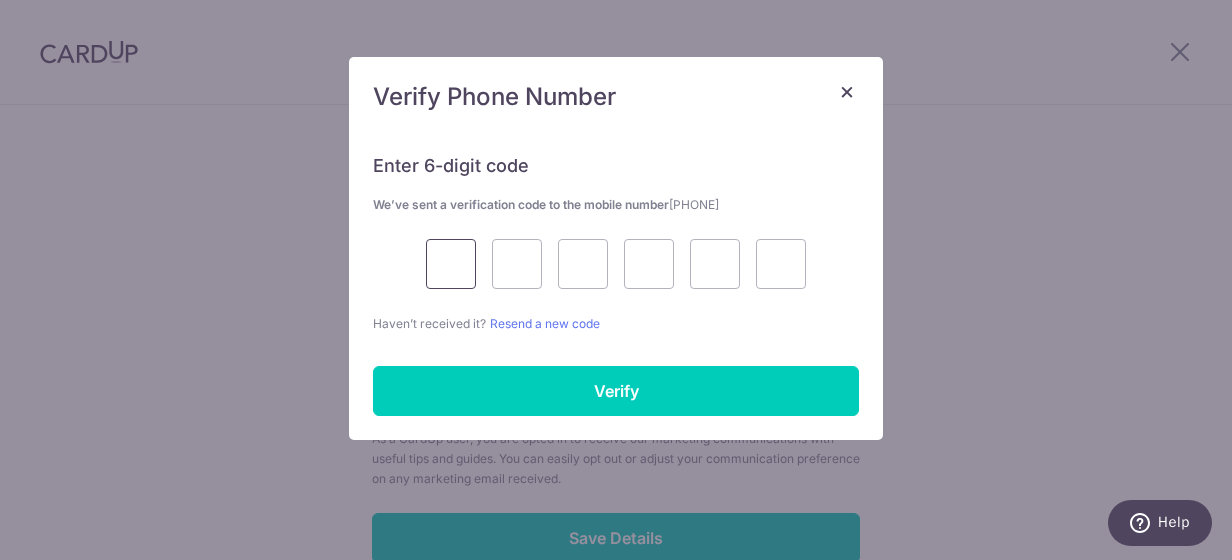 click at bounding box center [451, 264] 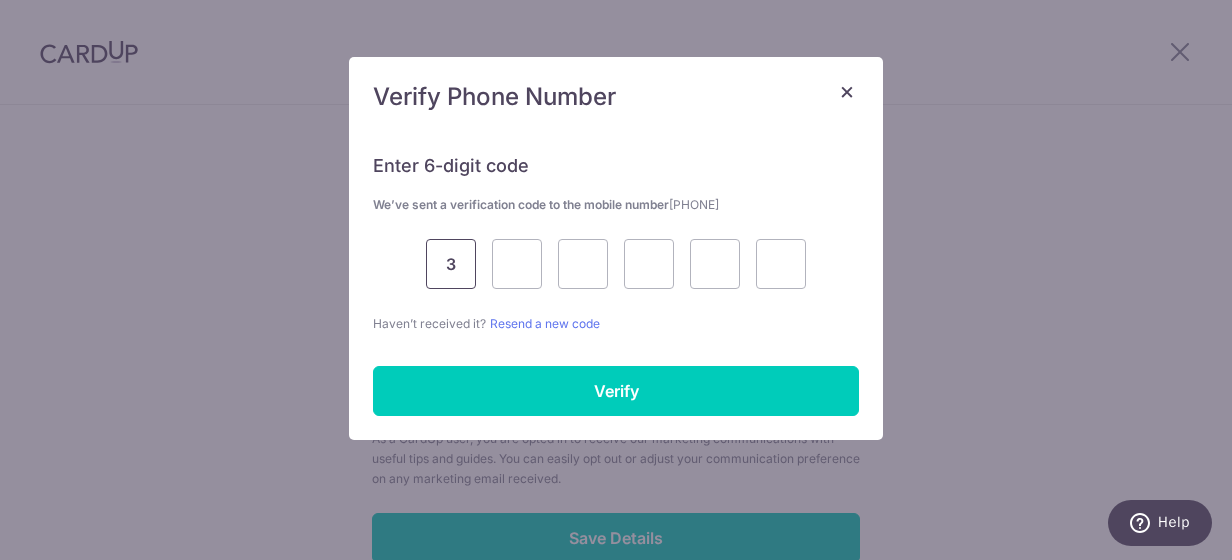 type on "3" 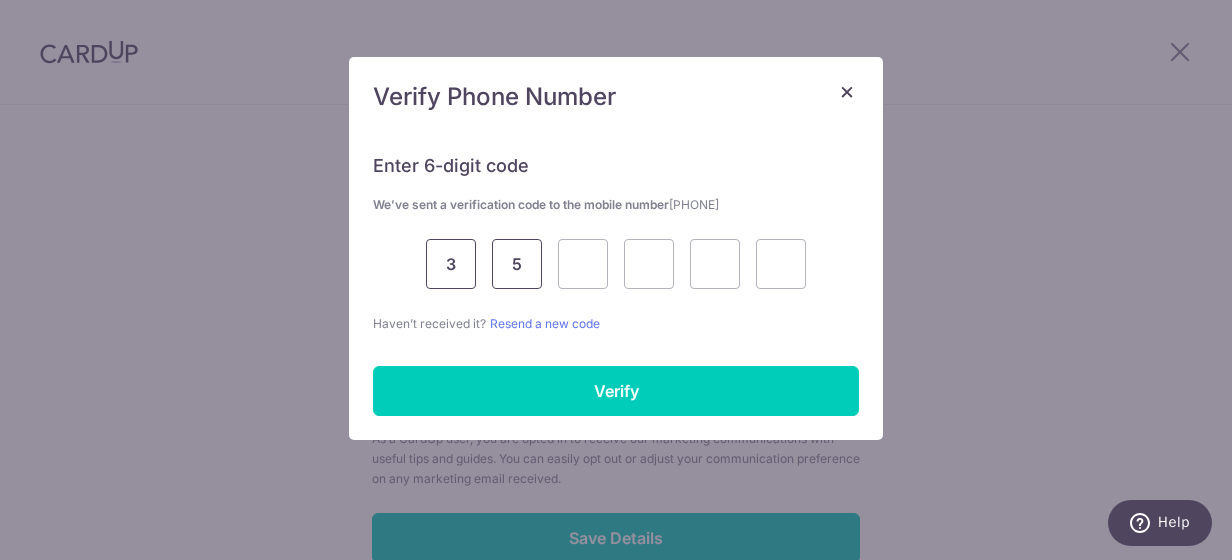 type on "5" 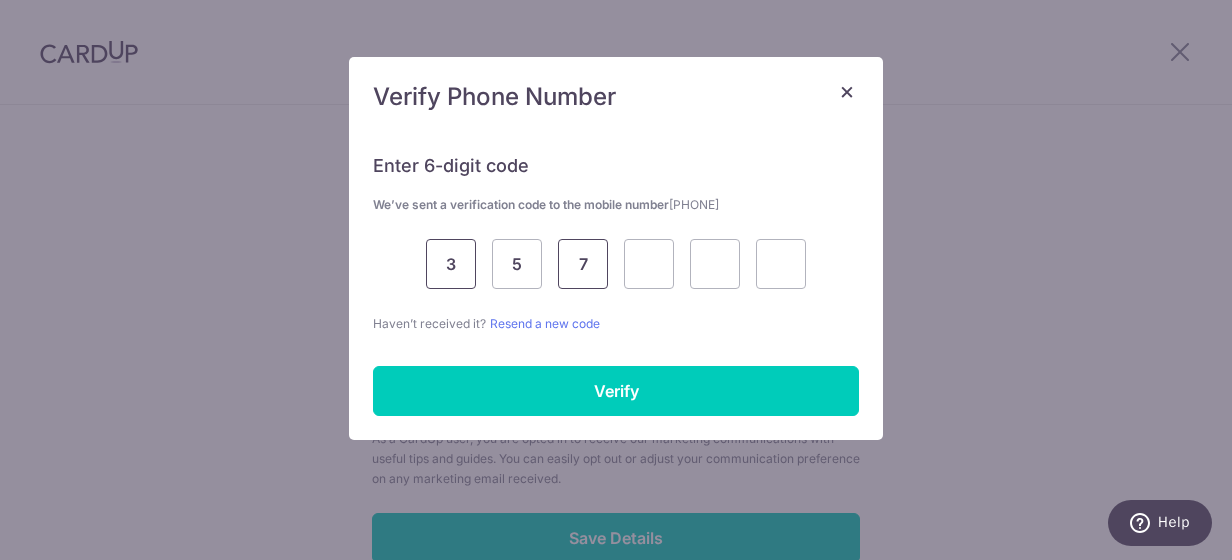 type on "7" 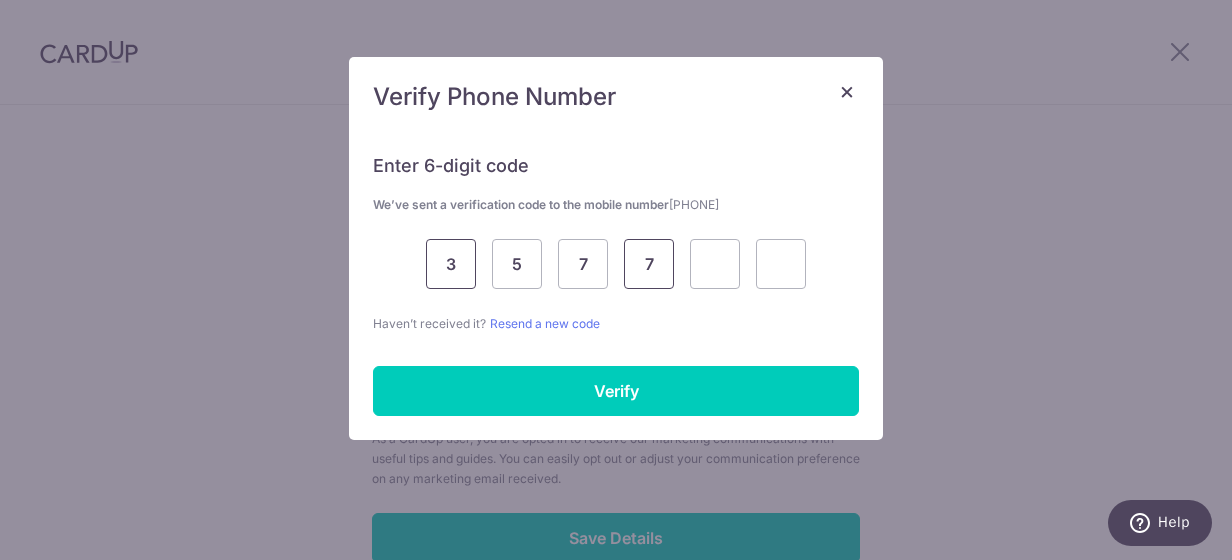 type on "7" 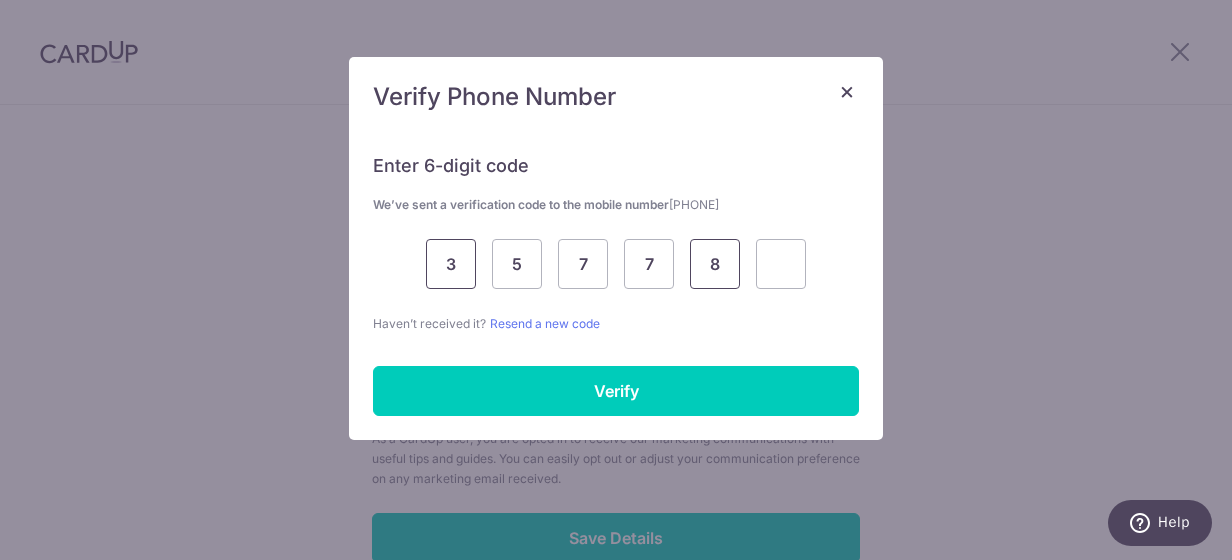 type on "8" 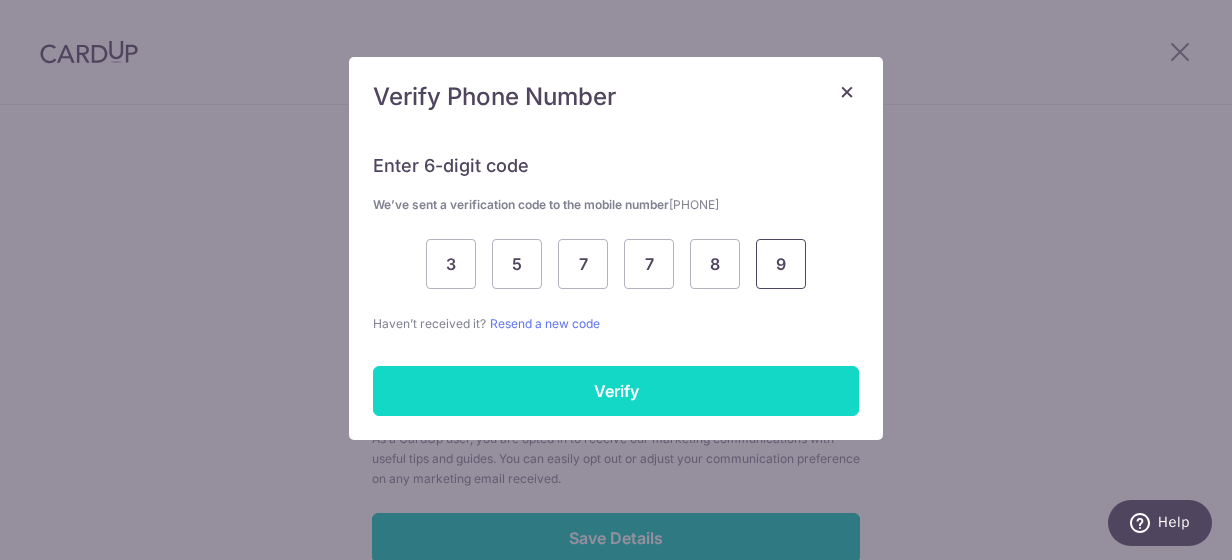type on "9" 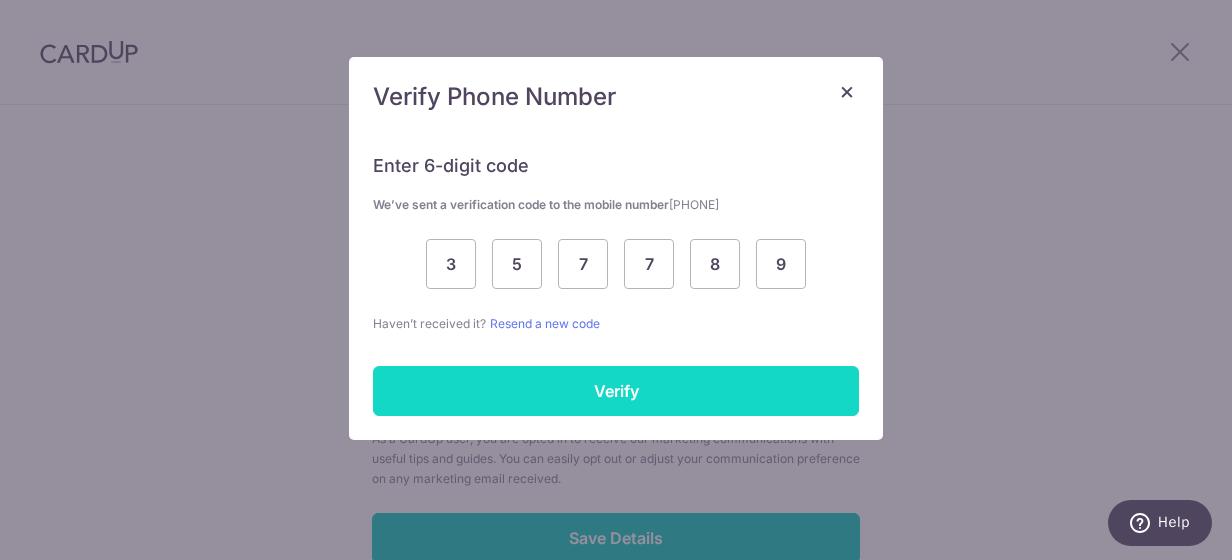 click on "Verify" at bounding box center (616, 391) 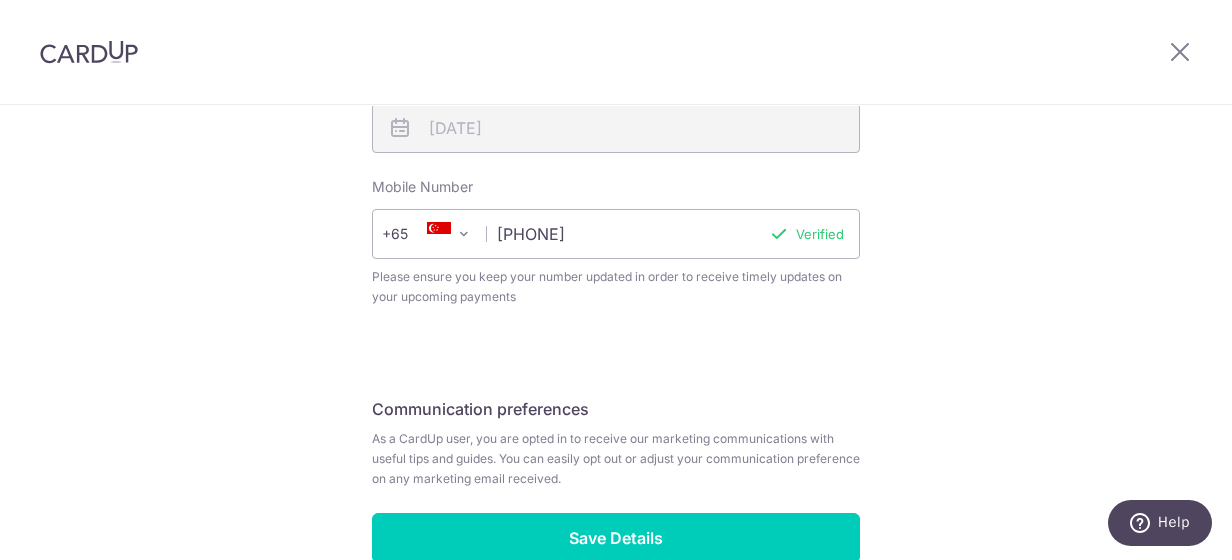 scroll, scrollTop: 920, scrollLeft: 0, axis: vertical 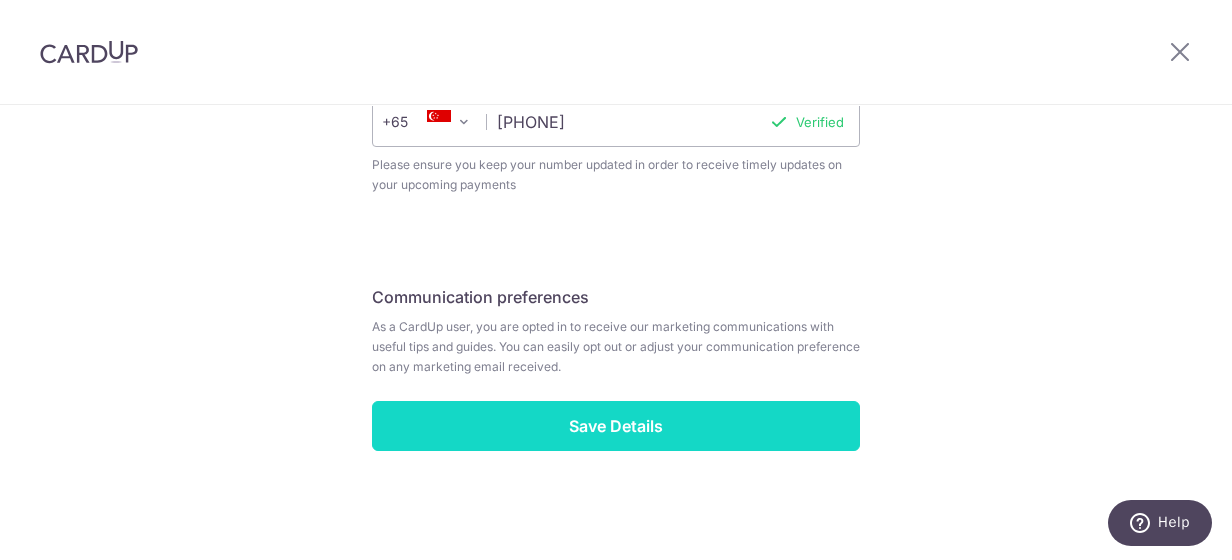 click on "Save Details" at bounding box center [616, 426] 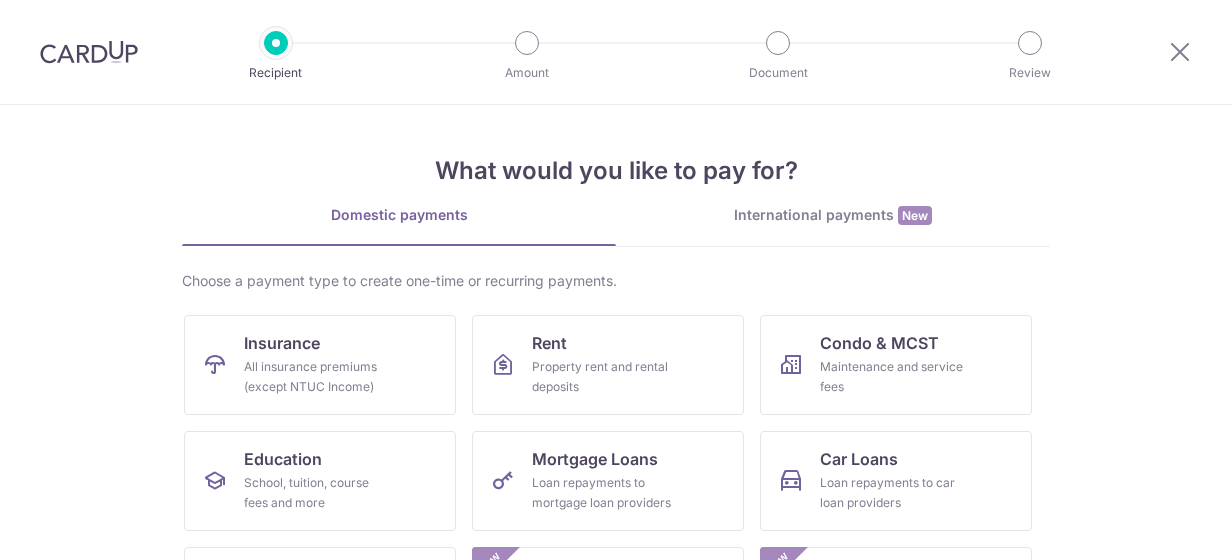 scroll, scrollTop: 0, scrollLeft: 0, axis: both 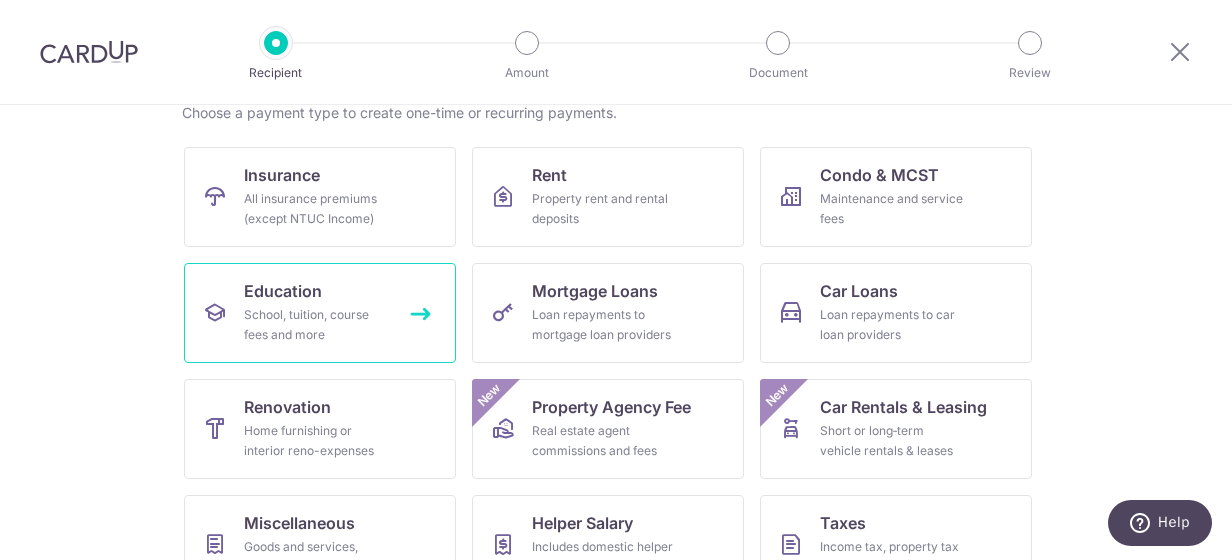 click on "School, tuition, course fees and more" at bounding box center [316, 325] 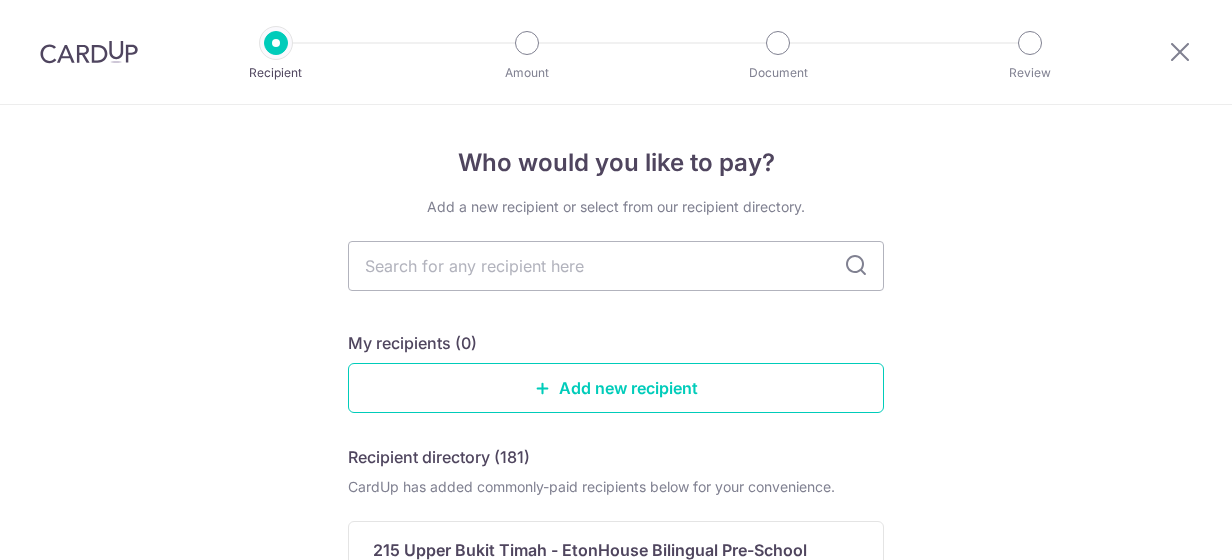 scroll, scrollTop: 0, scrollLeft: 0, axis: both 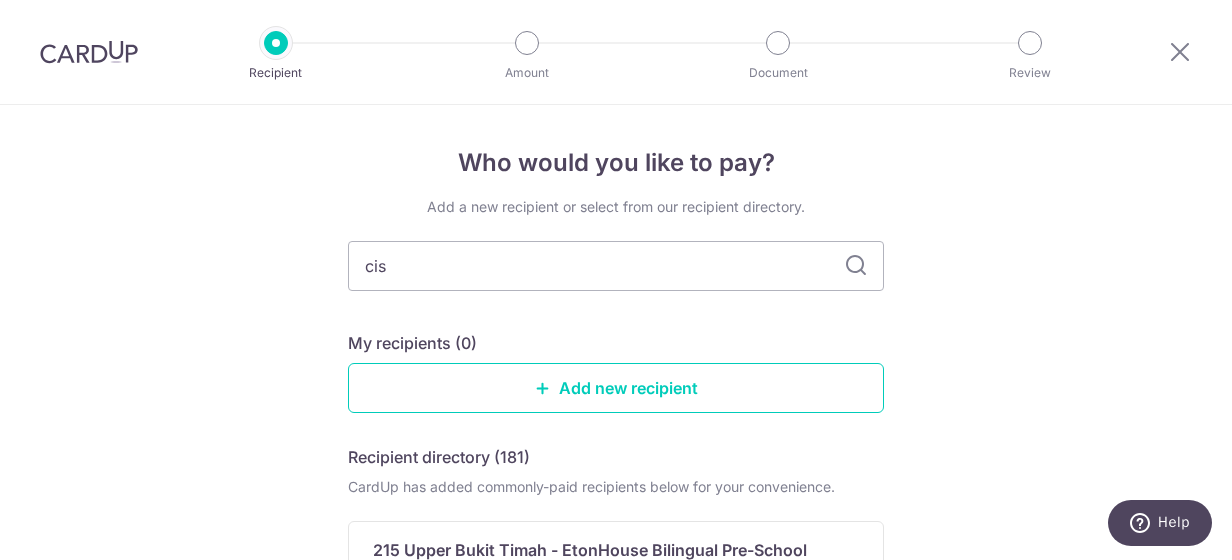 type on "cis" 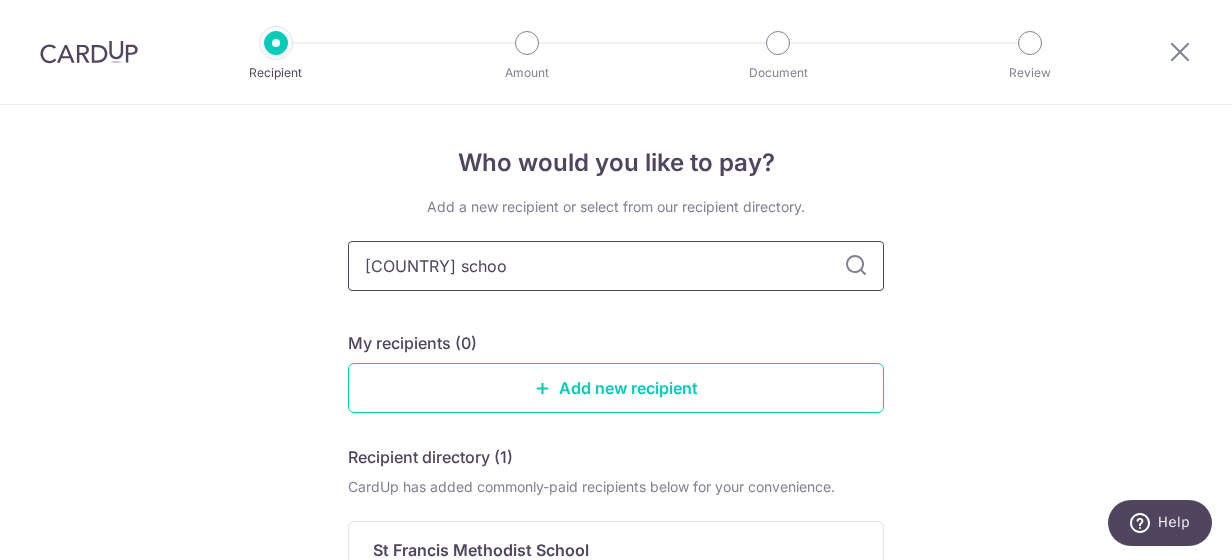 type on "[COUNTRY] school" 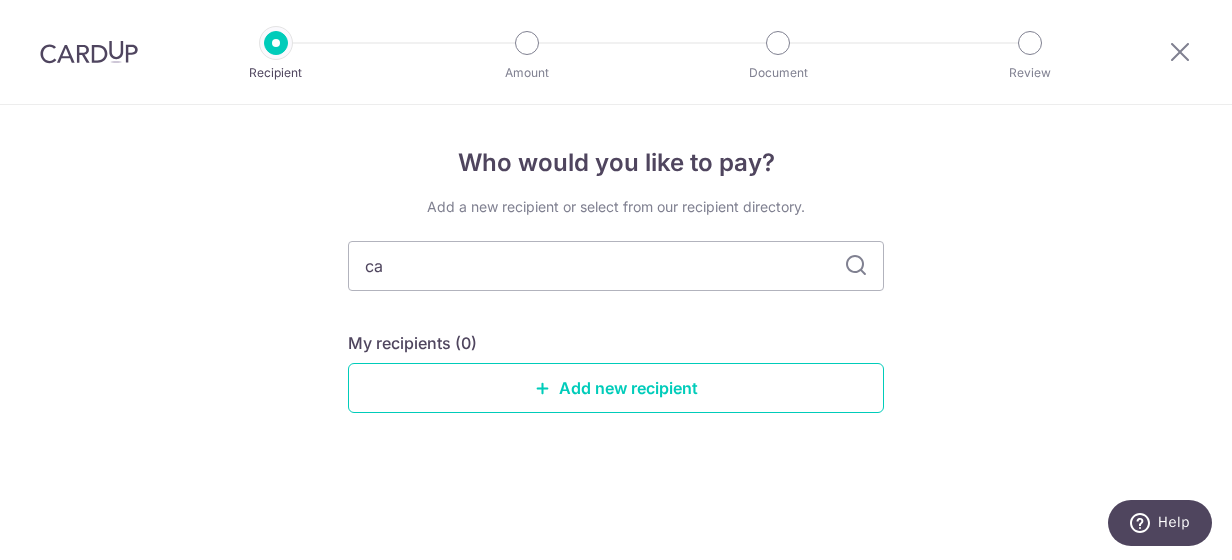 type on "c" 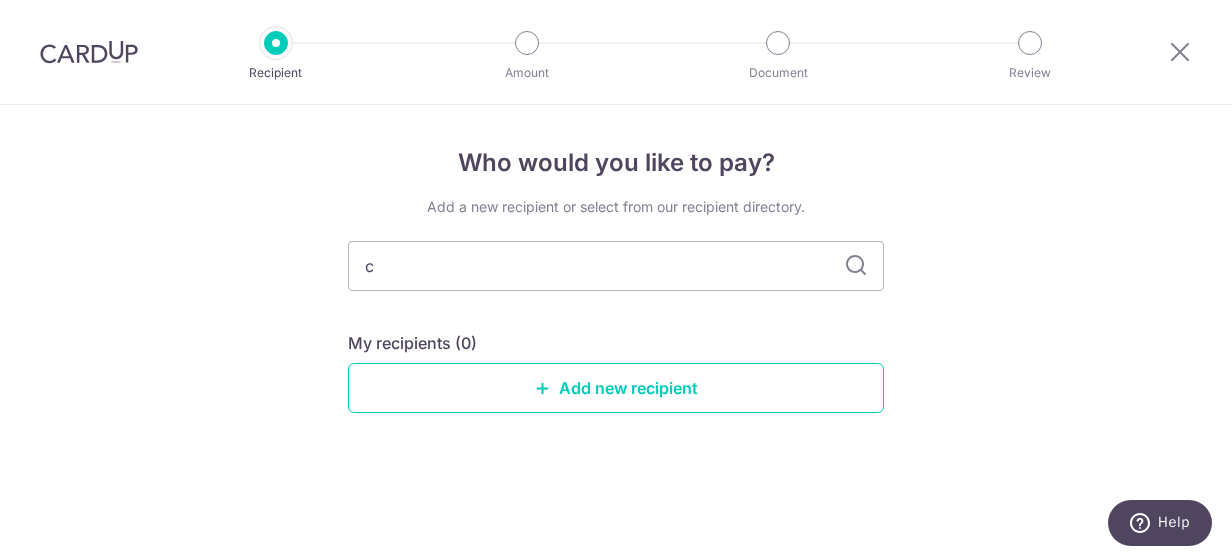 type 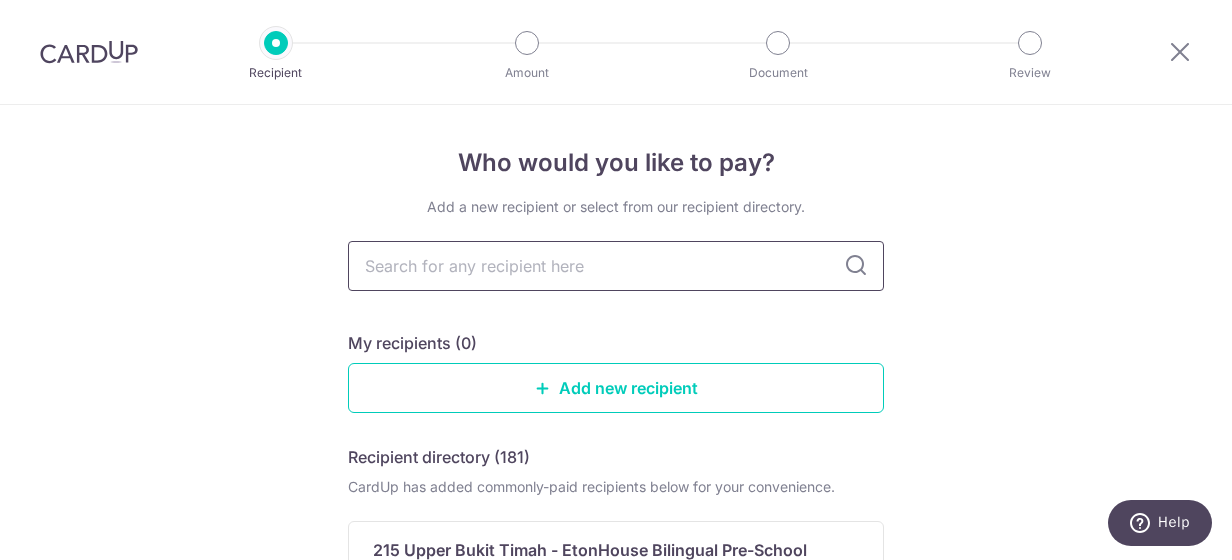 click at bounding box center [616, 266] 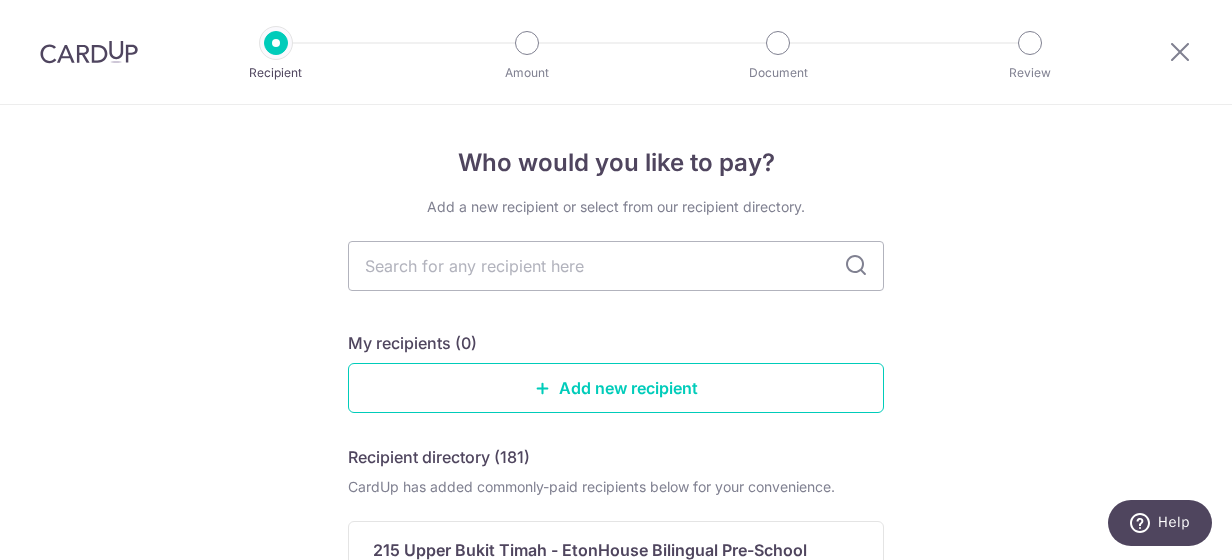 click at bounding box center [856, 266] 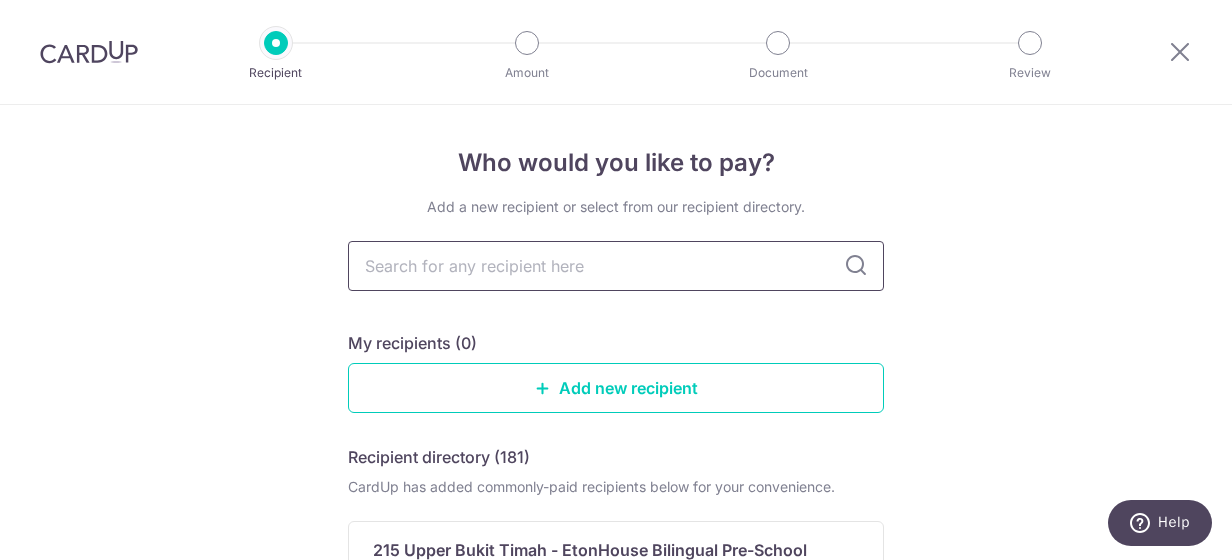 click at bounding box center [616, 266] 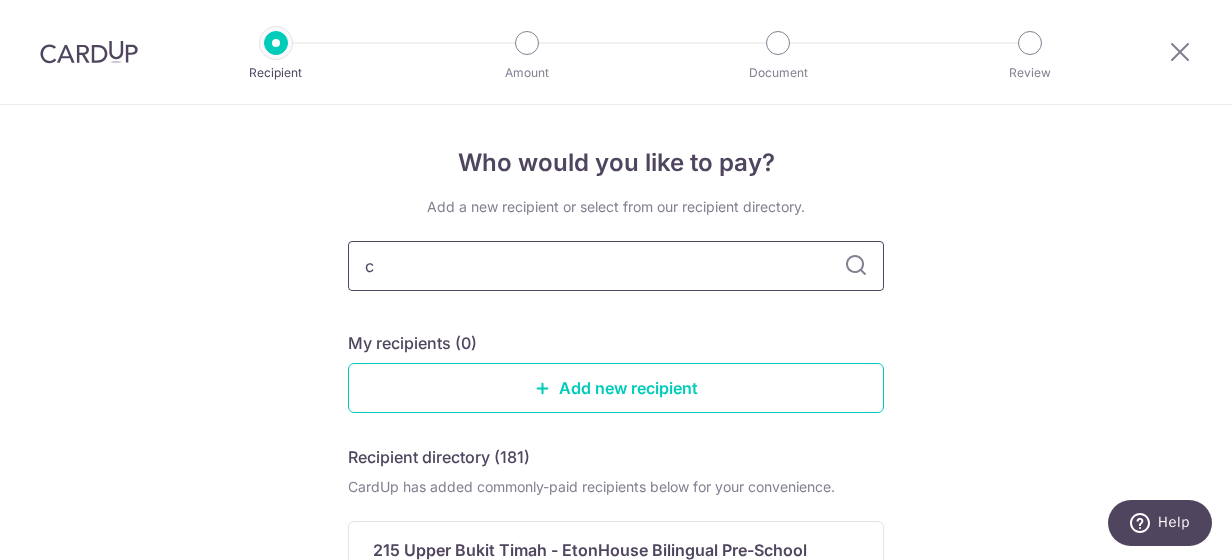 type on "ca" 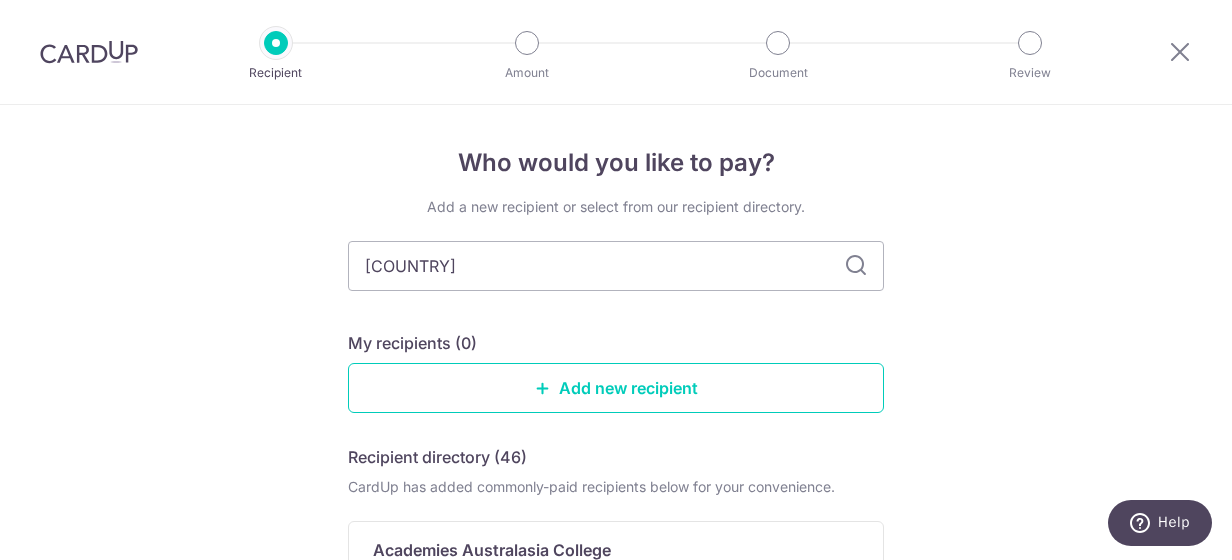 type on "canadian" 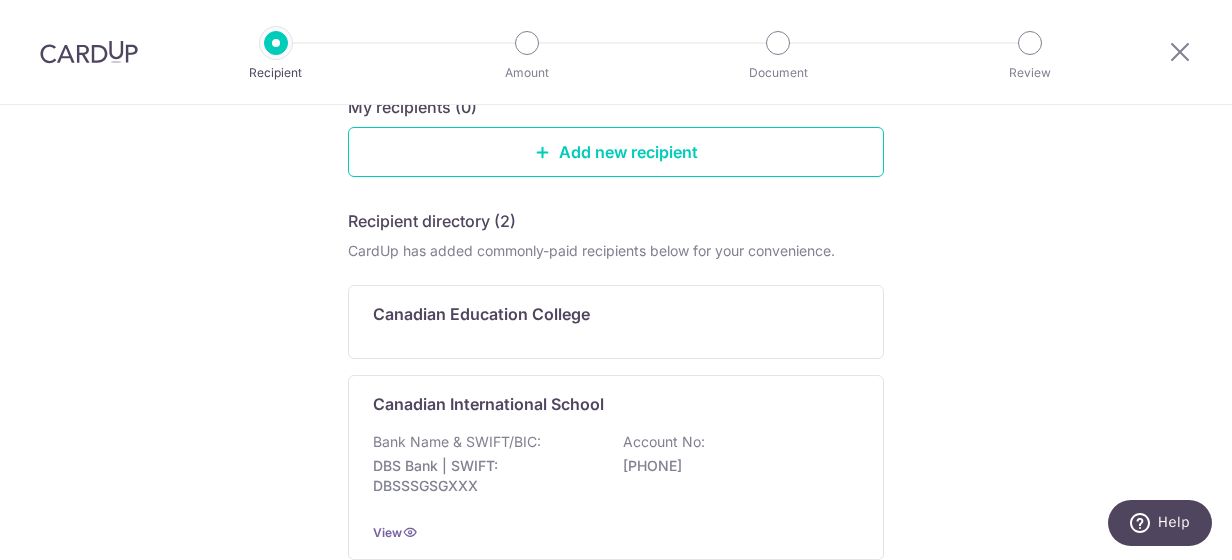 scroll, scrollTop: 407, scrollLeft: 0, axis: vertical 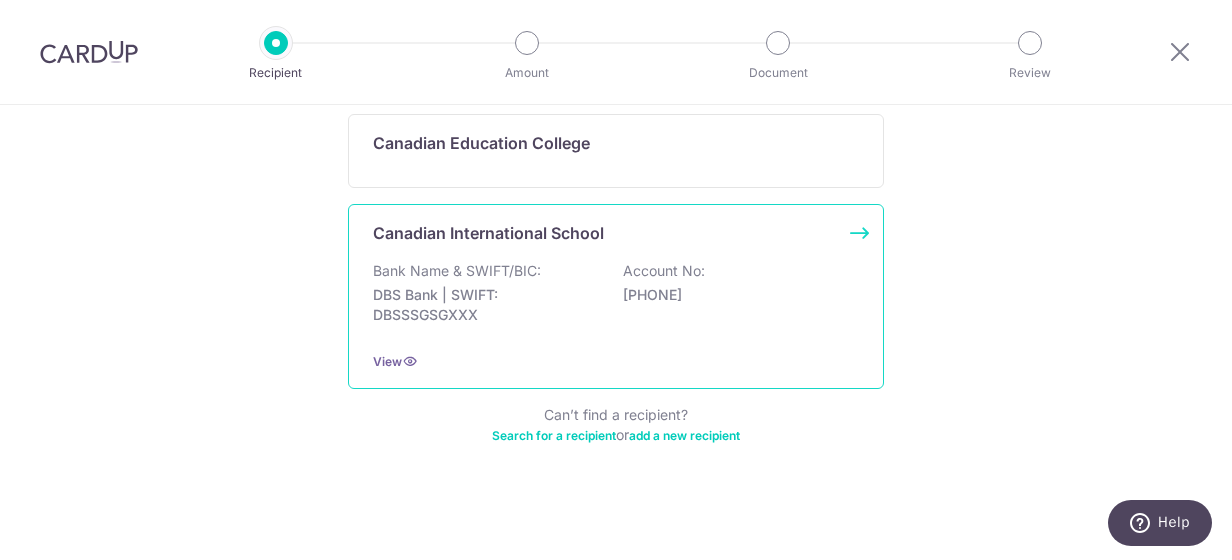 click on "Canadian International School" at bounding box center (488, 233) 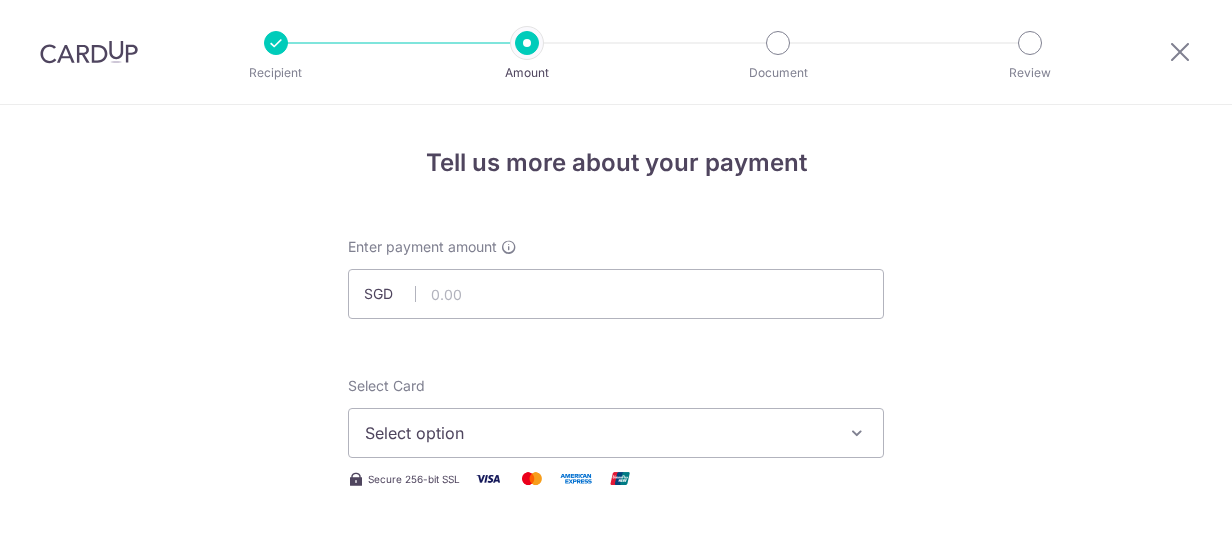 scroll, scrollTop: 0, scrollLeft: 0, axis: both 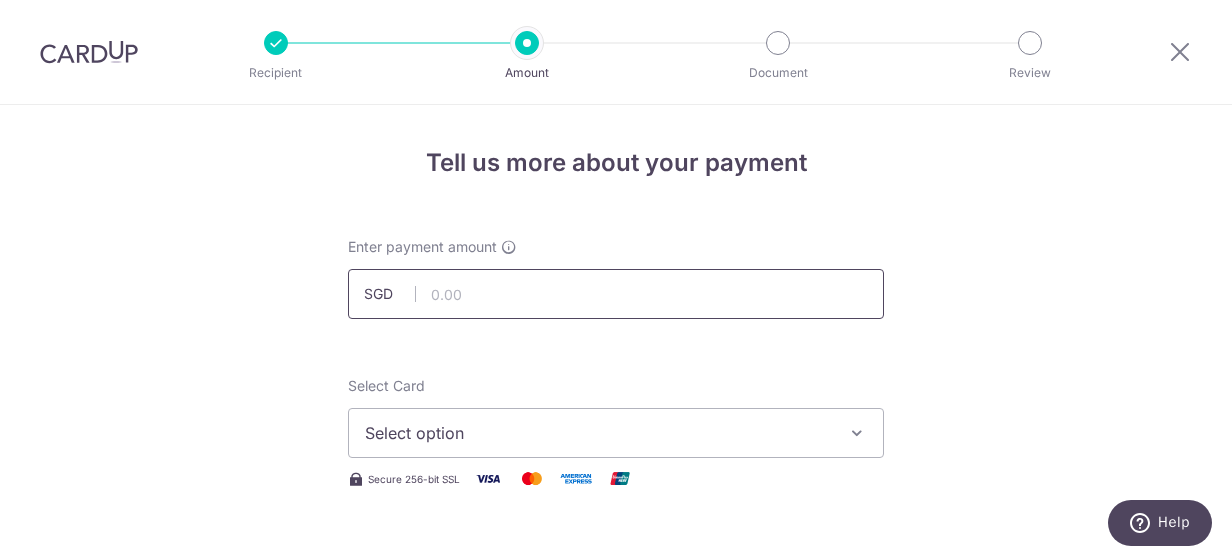 click at bounding box center [616, 294] 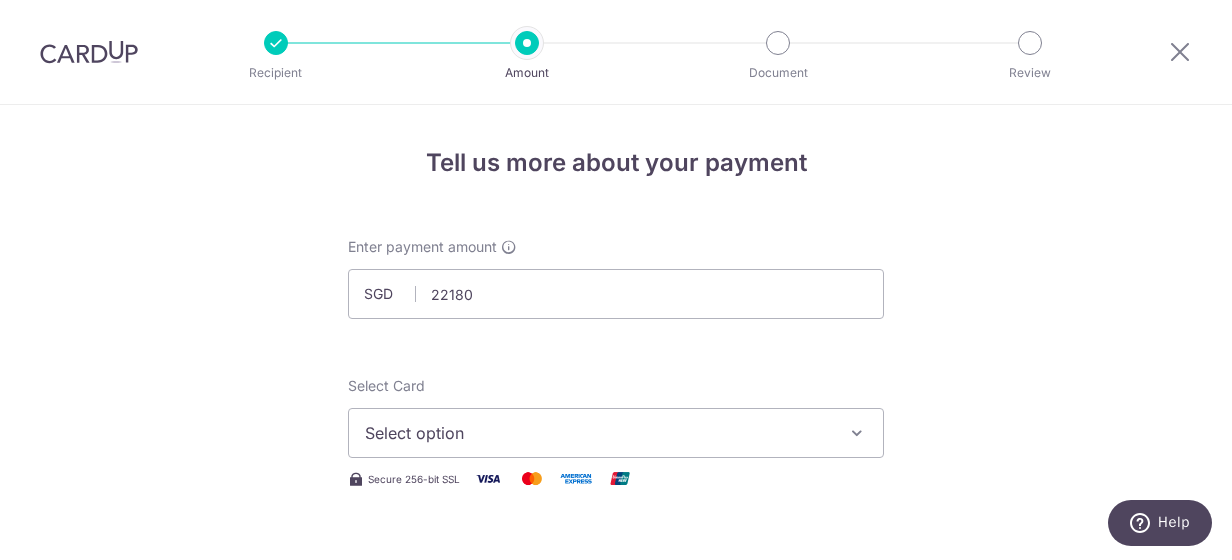 type on "22,180.00" 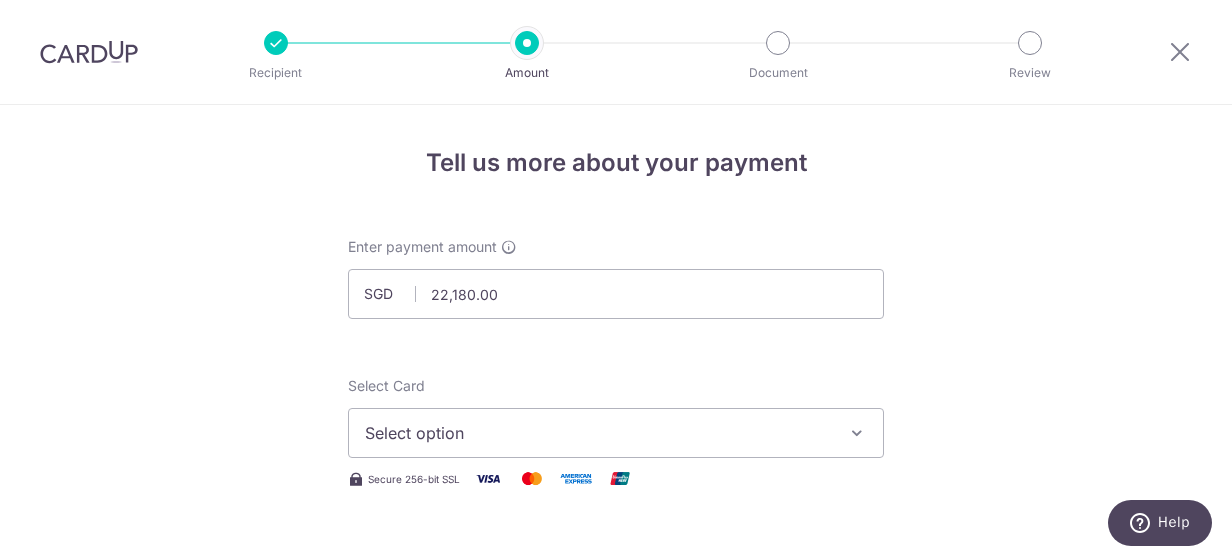 type 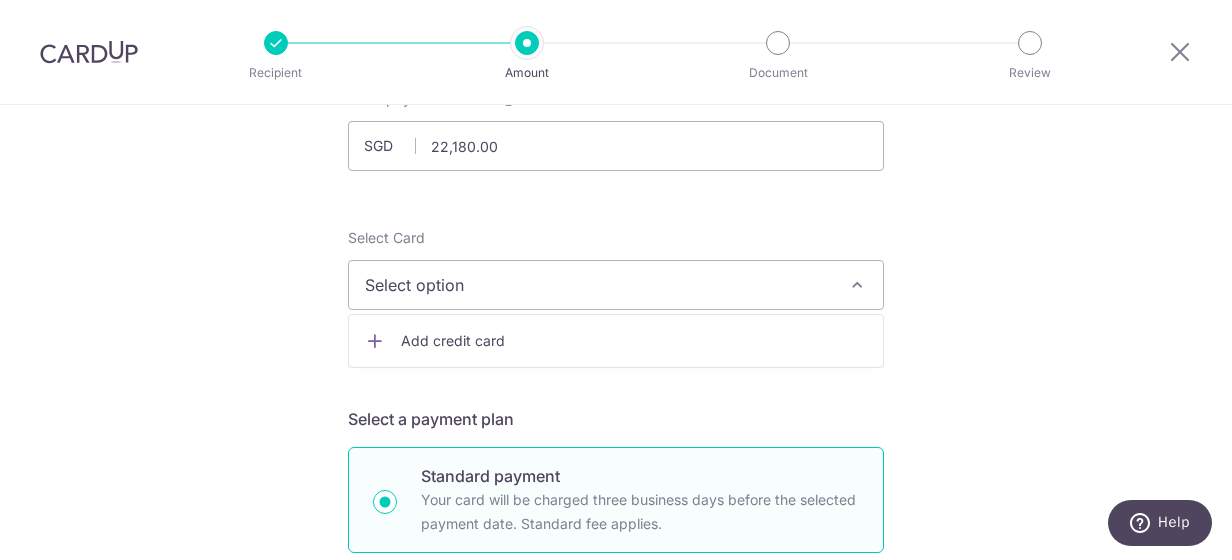 scroll, scrollTop: 152, scrollLeft: 0, axis: vertical 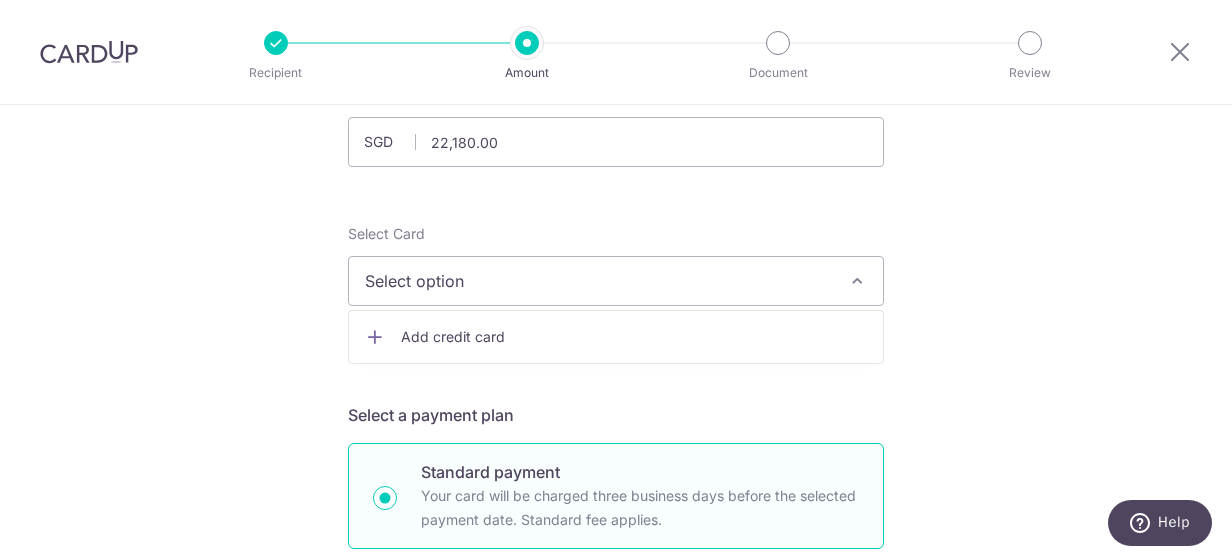 click on "Add credit card" at bounding box center [634, 337] 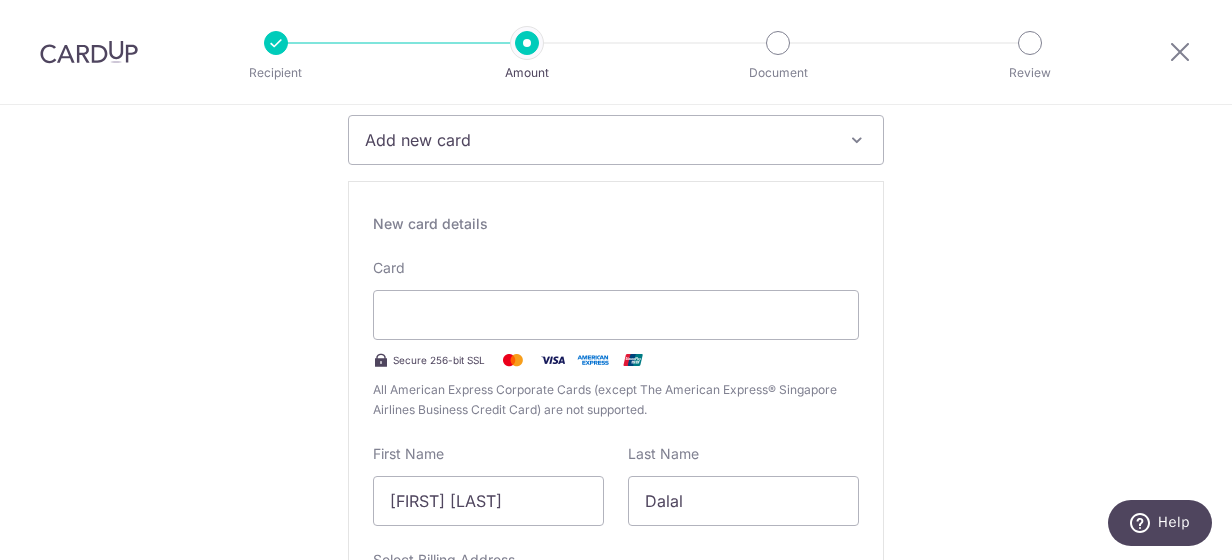 scroll, scrollTop: 315, scrollLeft: 0, axis: vertical 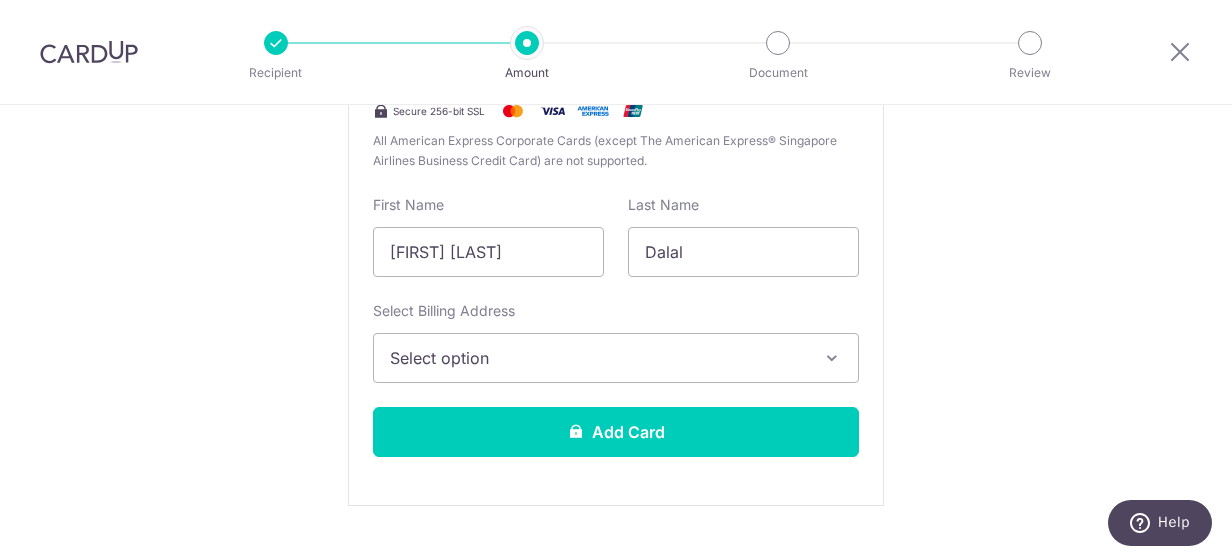 click on "Select option" at bounding box center [598, 358] 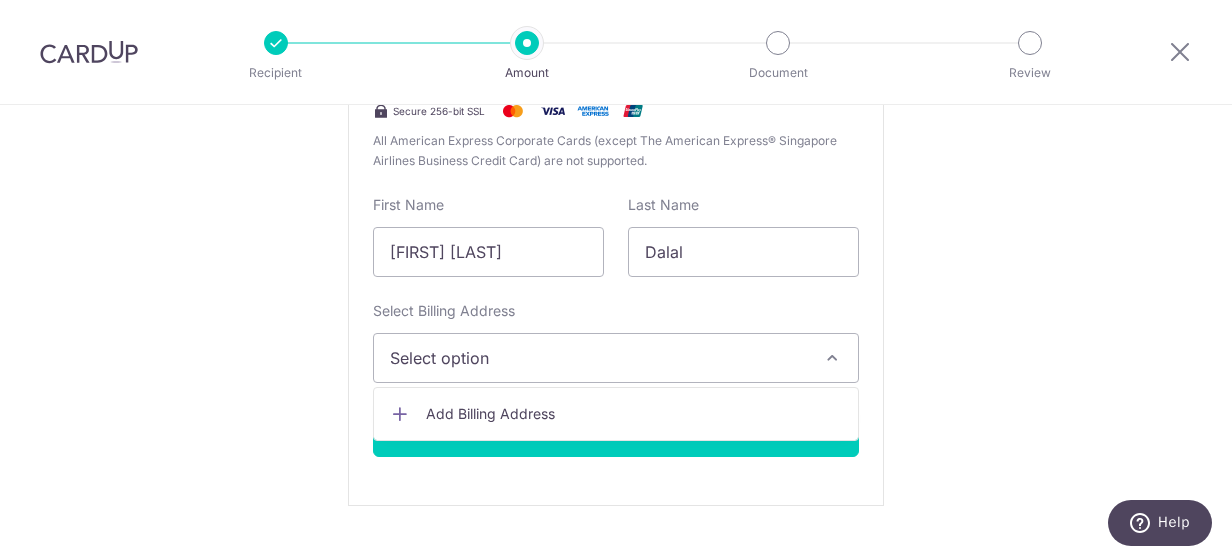 click on "Select option" at bounding box center (598, 358) 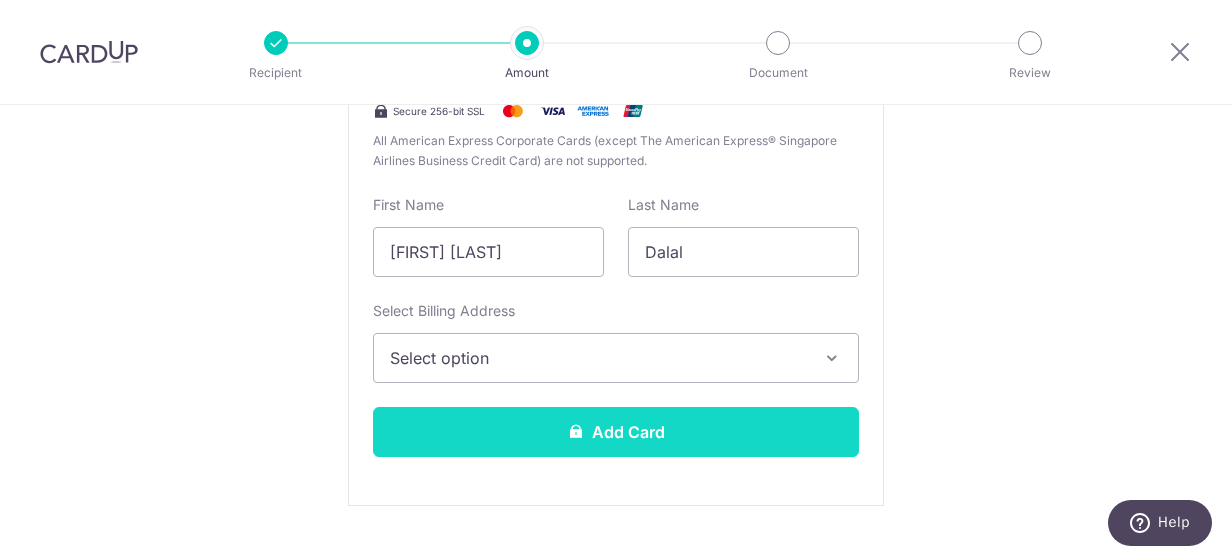 click on "Add Card" at bounding box center [616, 432] 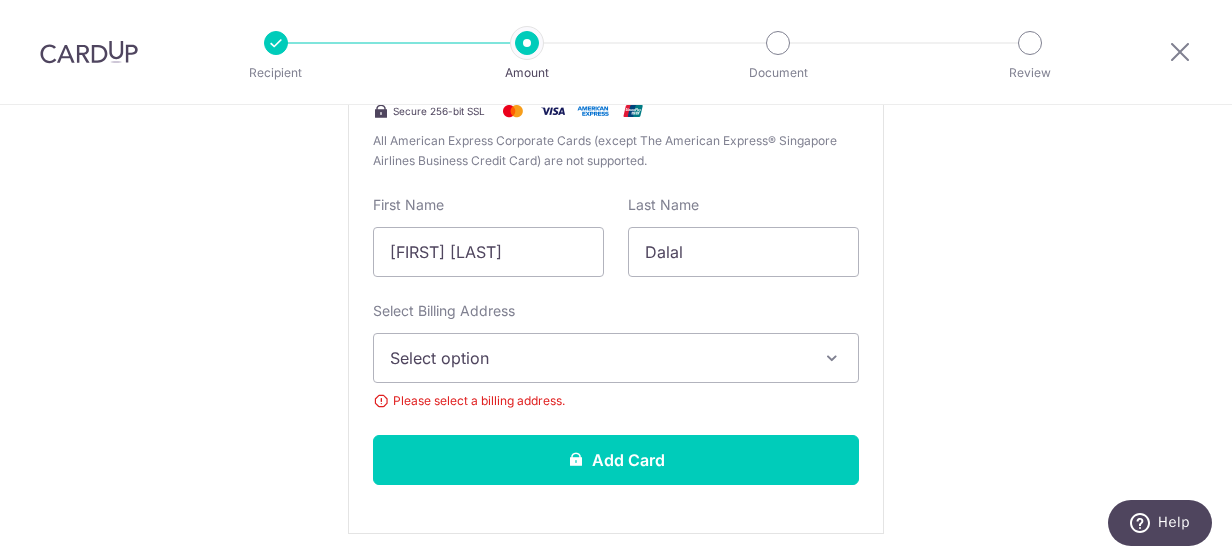 click on "Select option" at bounding box center (616, 358) 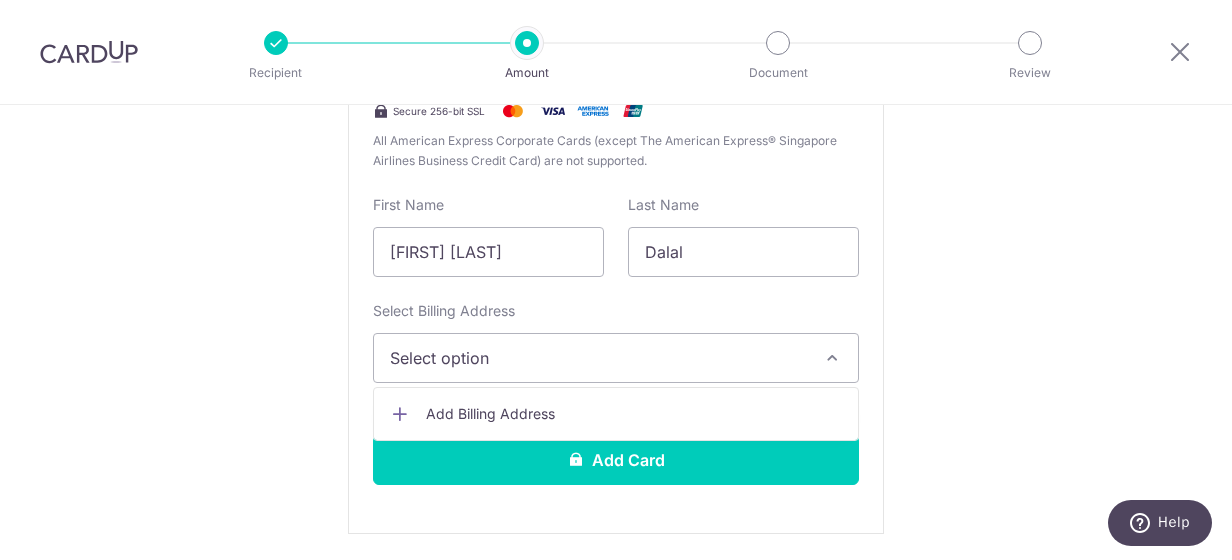 click on "Add Billing Address" at bounding box center (634, 414) 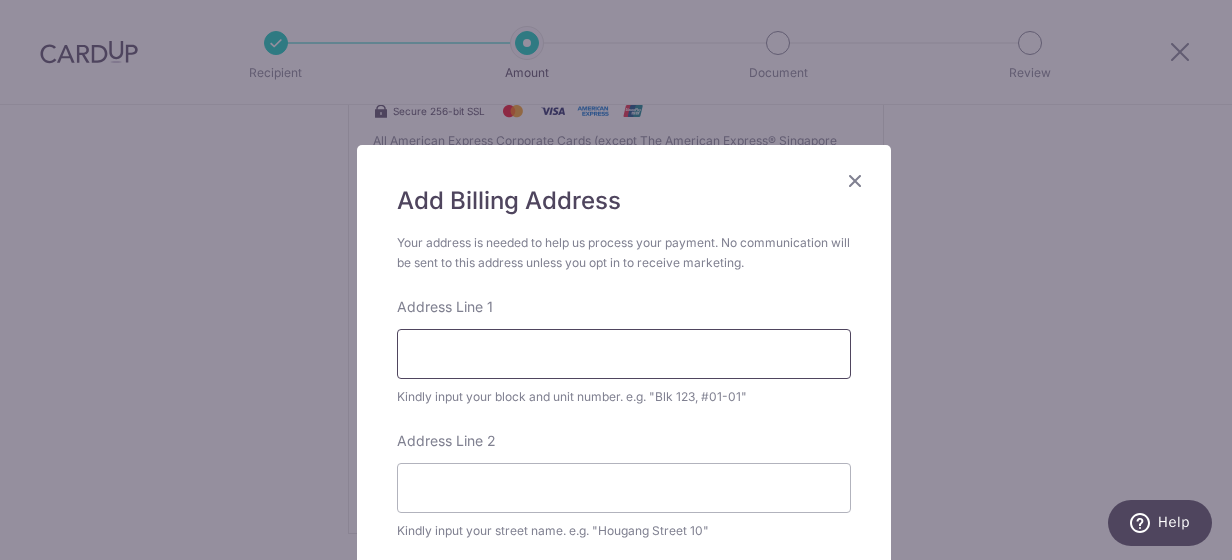 click on "Address Line 1" at bounding box center [624, 354] 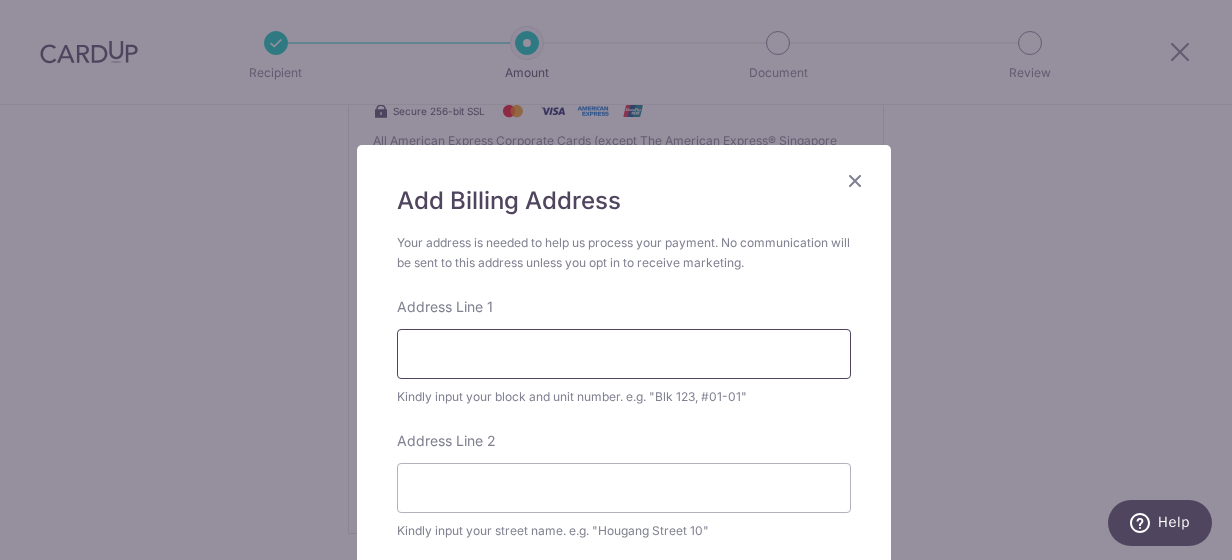 type on "unit no 03-17, Aspen Heights, 261 river valley road, Singapore" 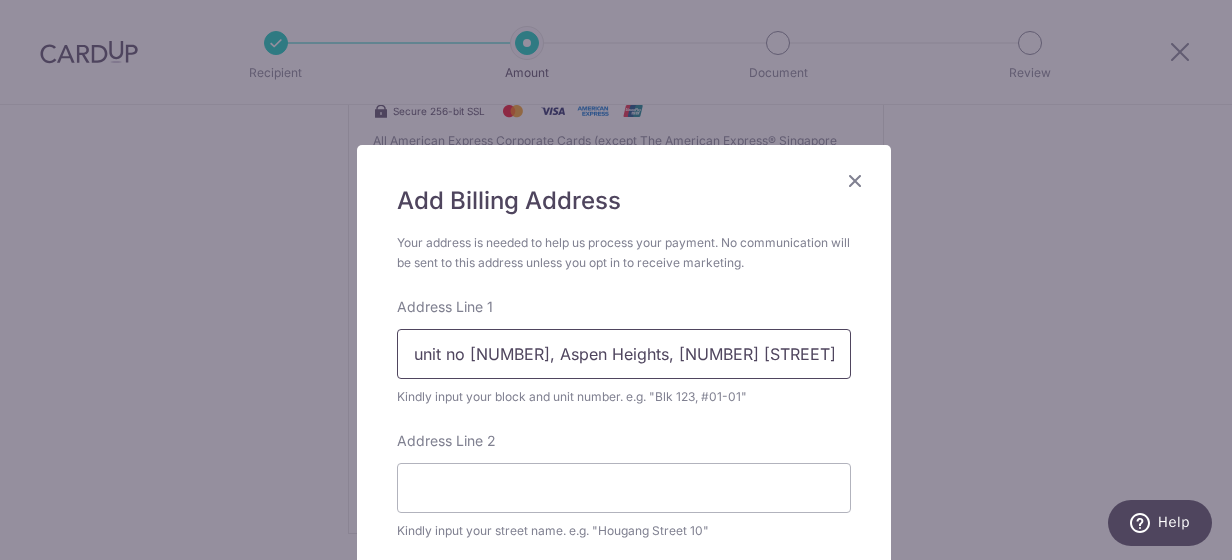 type on "238307" 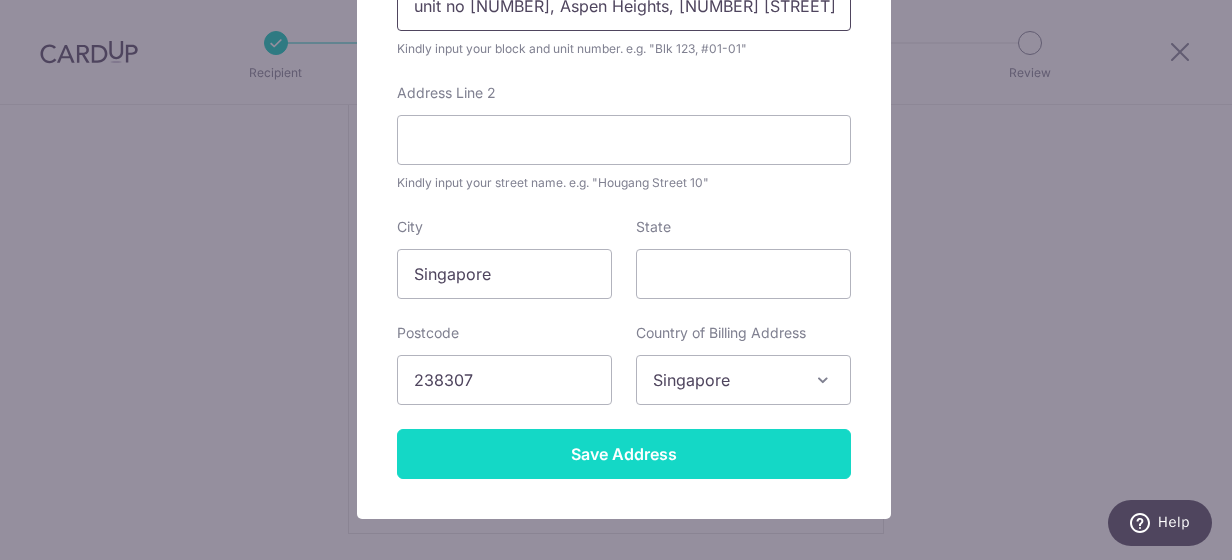 scroll, scrollTop: 405, scrollLeft: 0, axis: vertical 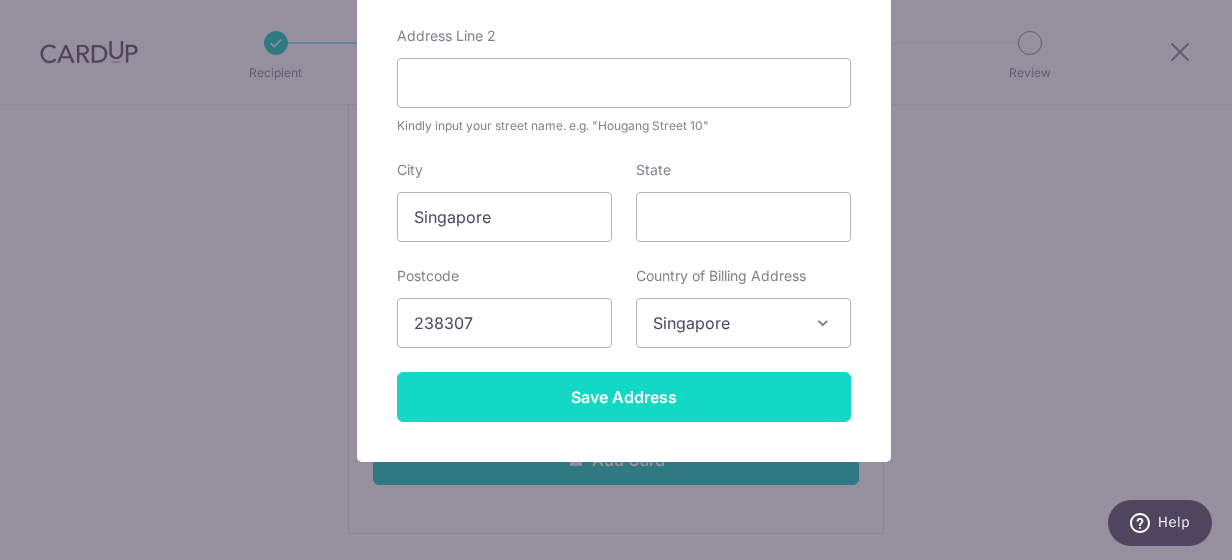 click on "Save Address" at bounding box center [624, 397] 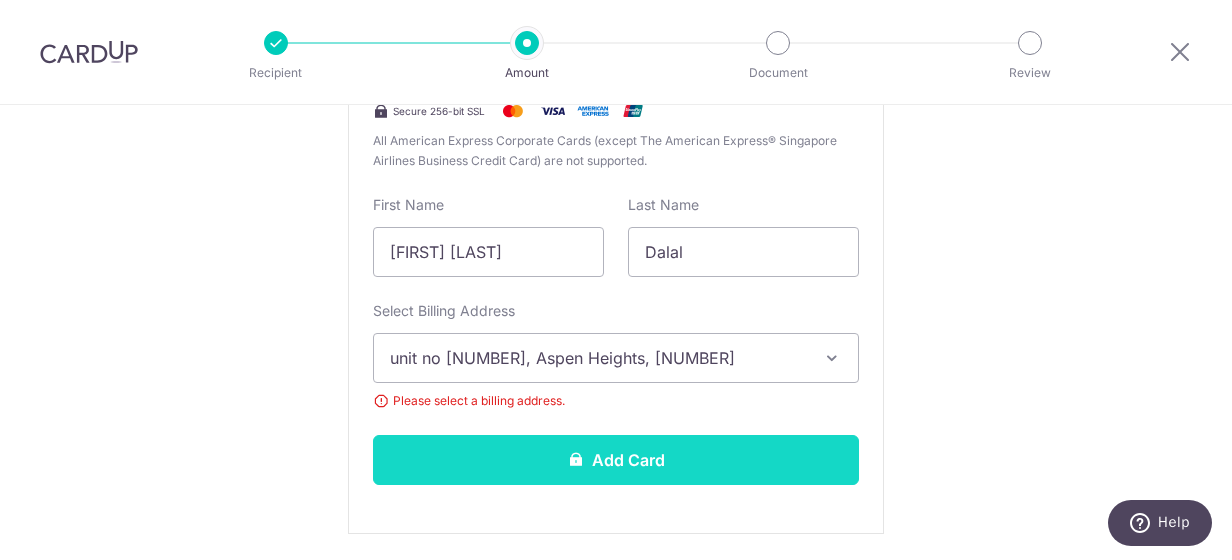 click on "Add Card" at bounding box center (616, 460) 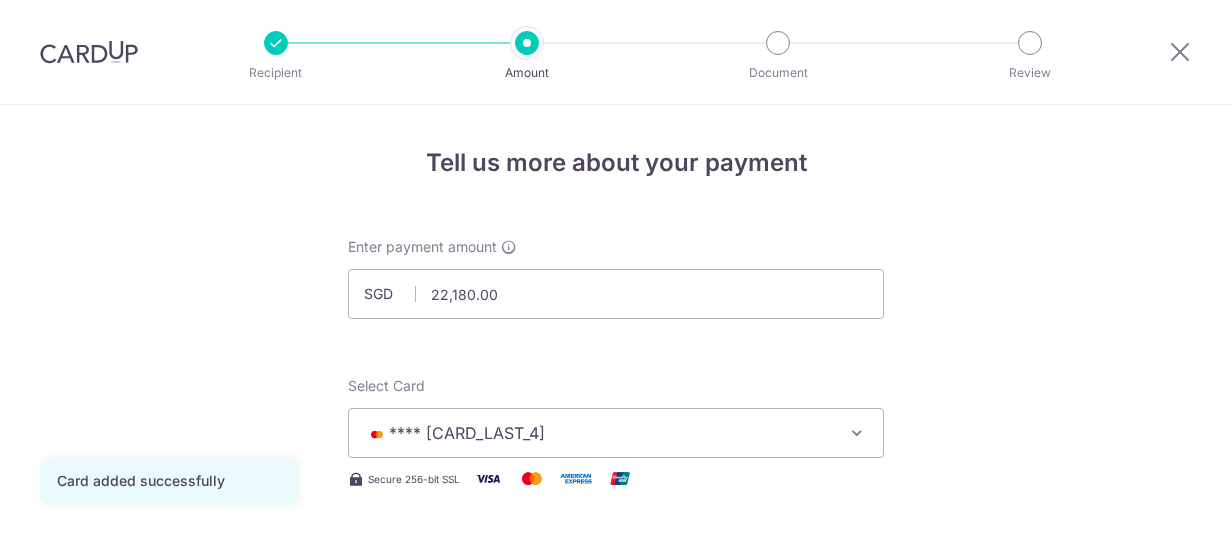 scroll, scrollTop: 0, scrollLeft: 0, axis: both 